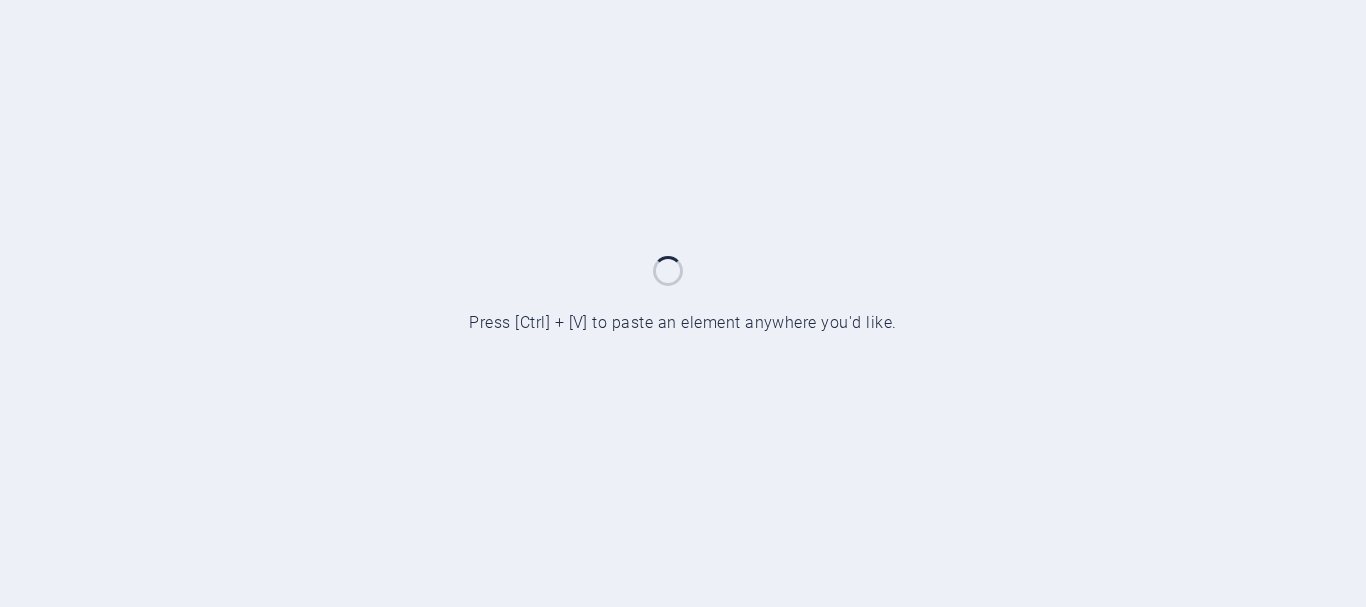 scroll, scrollTop: 0, scrollLeft: 0, axis: both 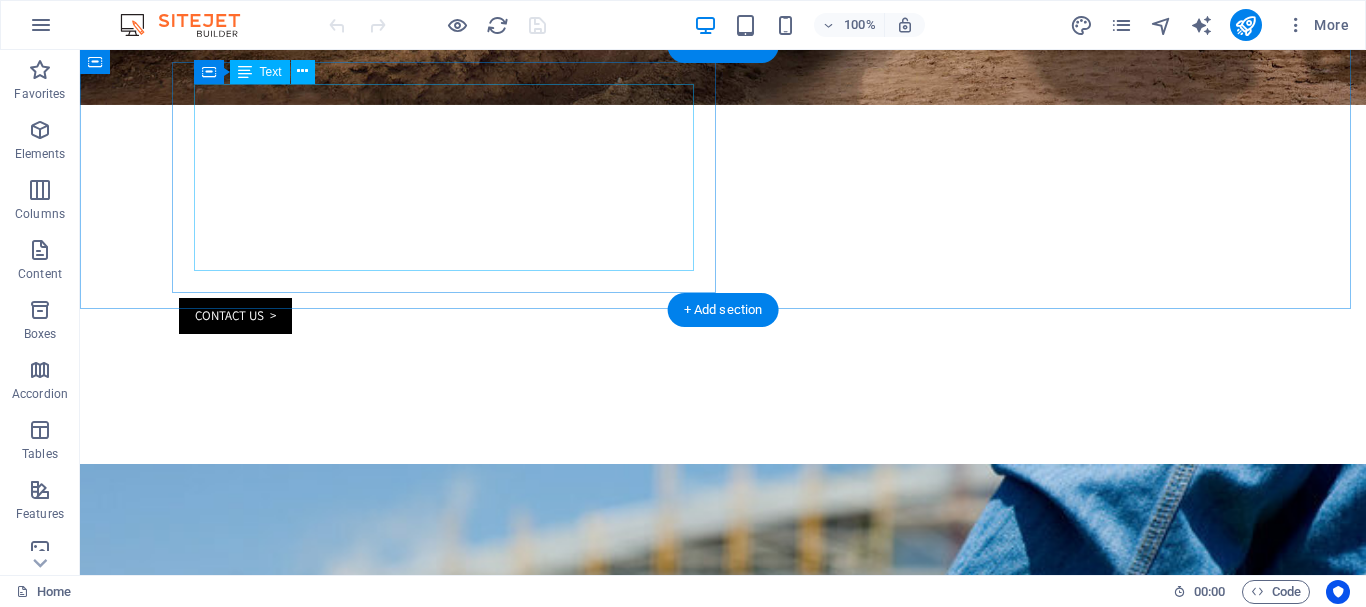 click on "VISION To be a leading multidisciplinary service provider in [COUNTRY], recognized for our unwavering commitment to quality, innovation, and sustainability across the construction, landscaping, and marine supply industries" at bounding box center [499, 1896] 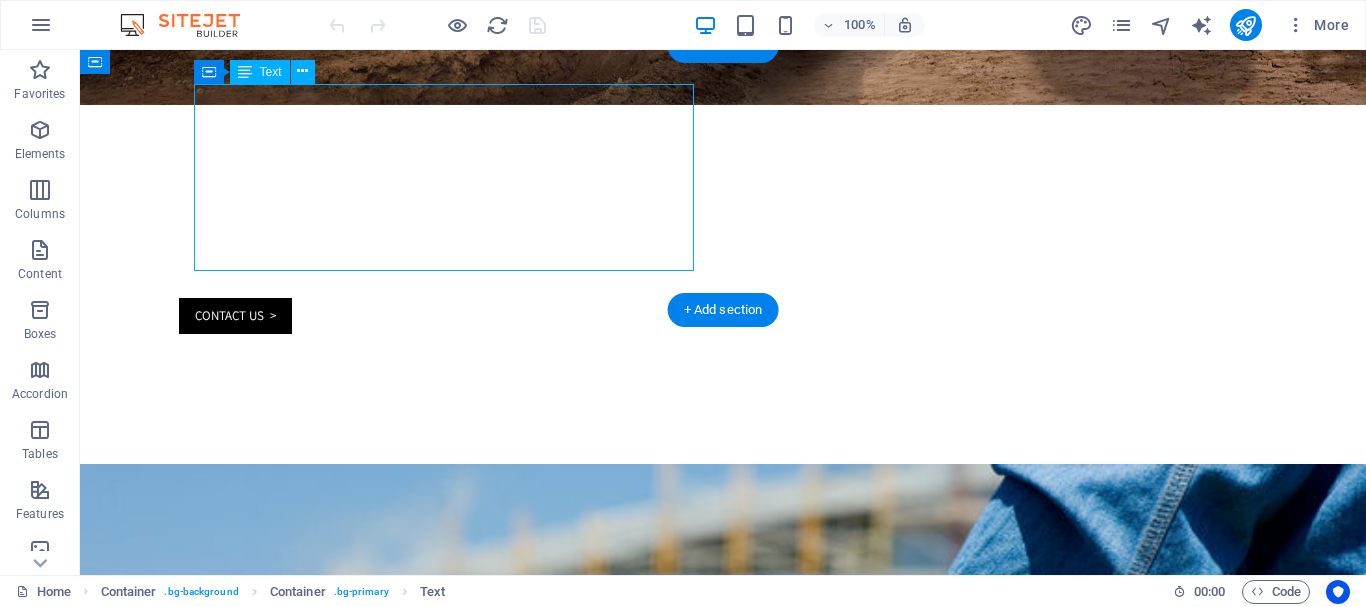 click on "VISION To be a leading multidisciplinary service provider in [COUNTRY], recognized for our unwavering commitment to quality, innovation, and sustainability across the construction, landscaping, and marine supply industries" at bounding box center [499, 1896] 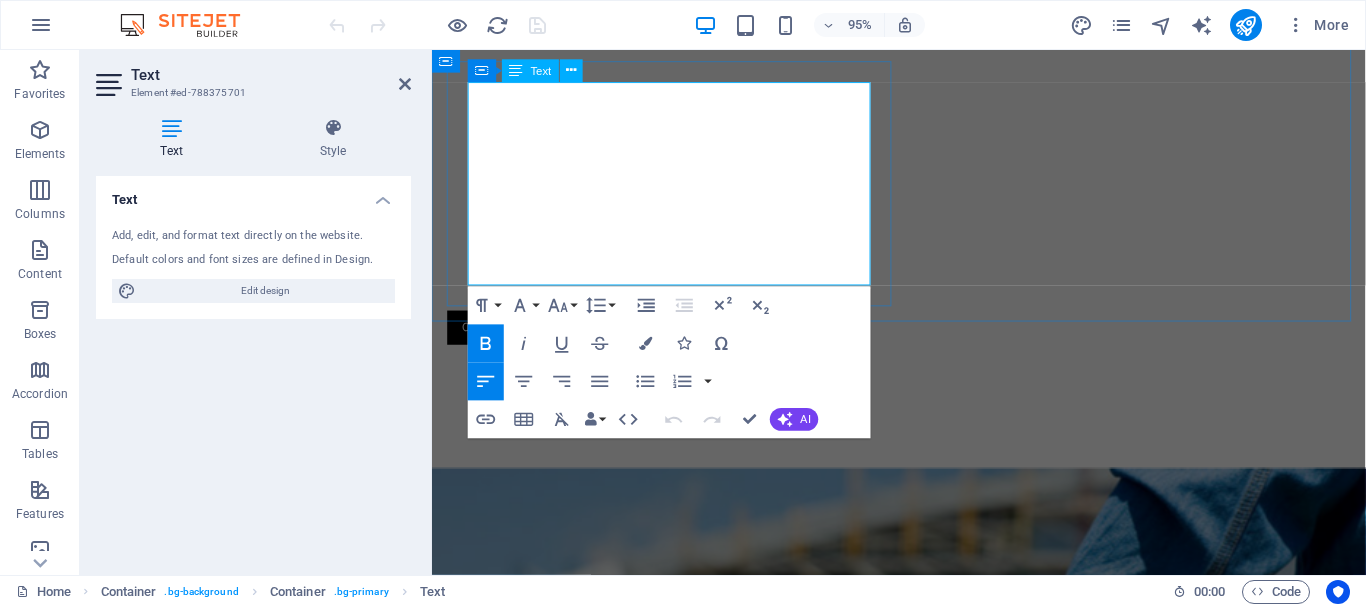 scroll, scrollTop: 1389, scrollLeft: 0, axis: vertical 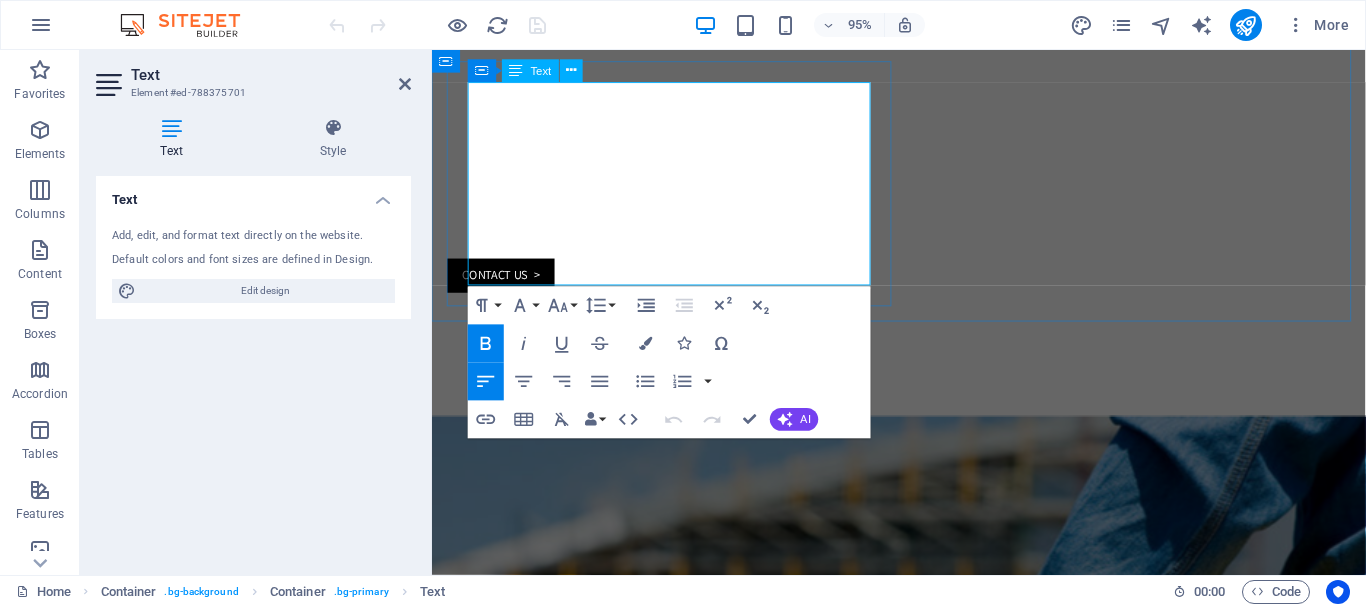 click on "commitment to quality, innovation, and sustainability across the construction, landscaping, and marine supply industries" at bounding box center (768, 2000) 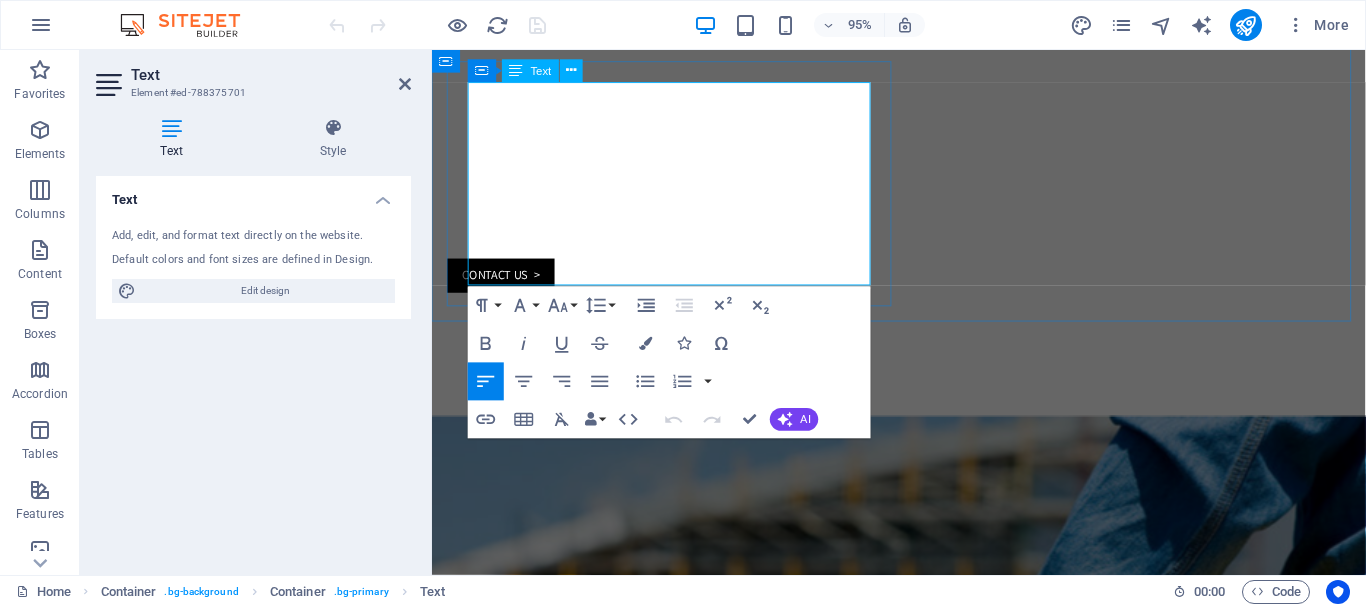 drag, startPoint x: 625, startPoint y: 279, endPoint x: 502, endPoint y: 160, distance: 171.14322 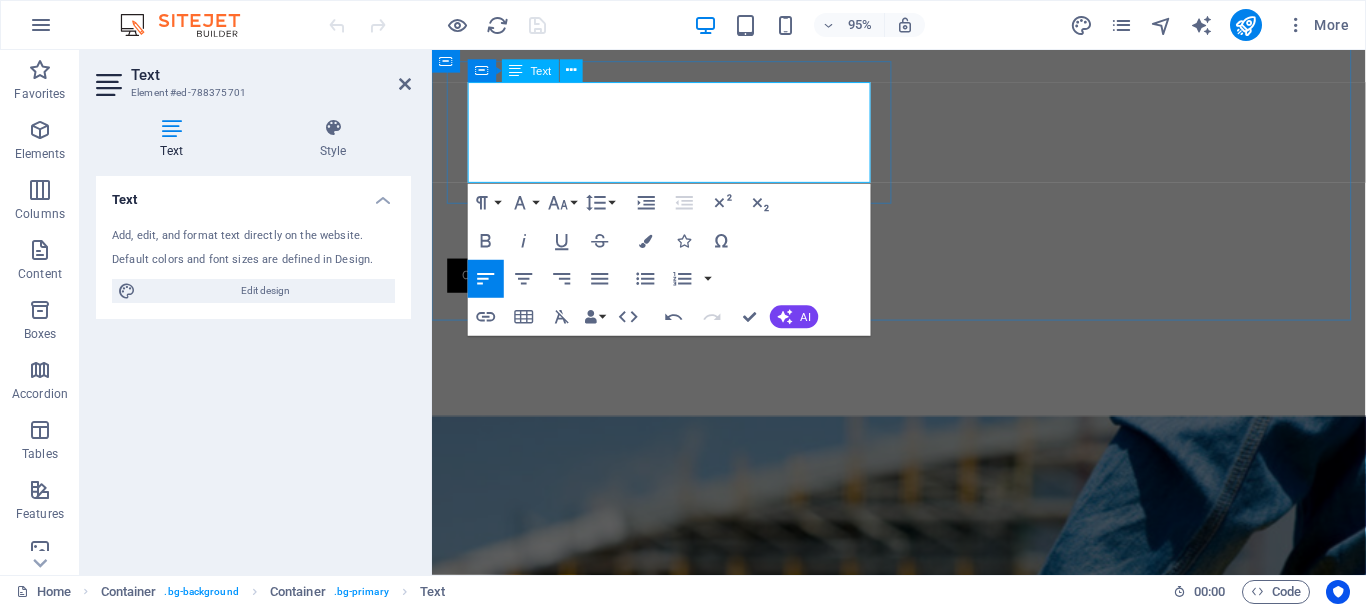type 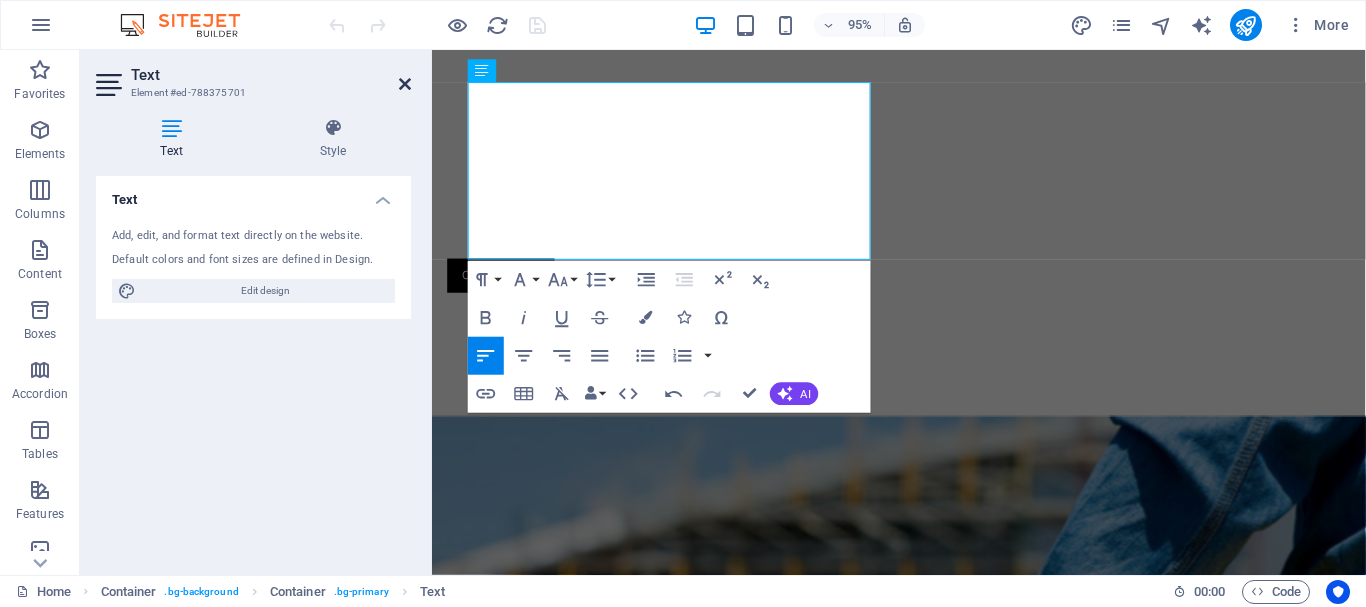 click at bounding box center (405, 84) 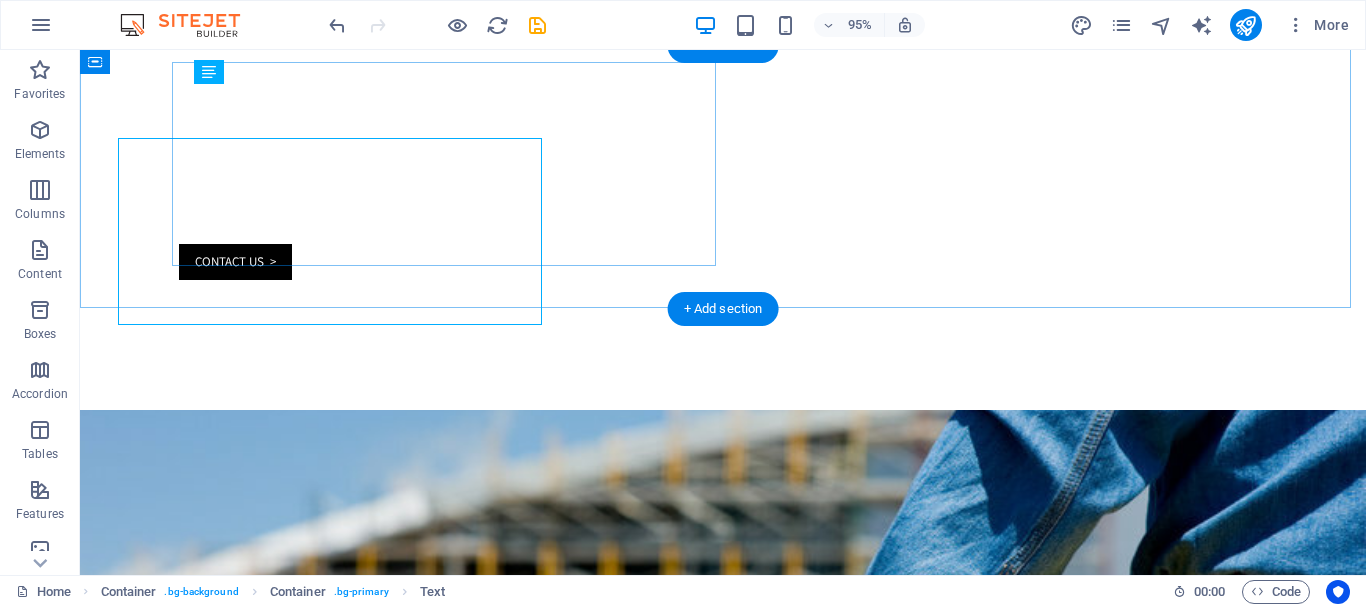 scroll, scrollTop: 1335, scrollLeft: 0, axis: vertical 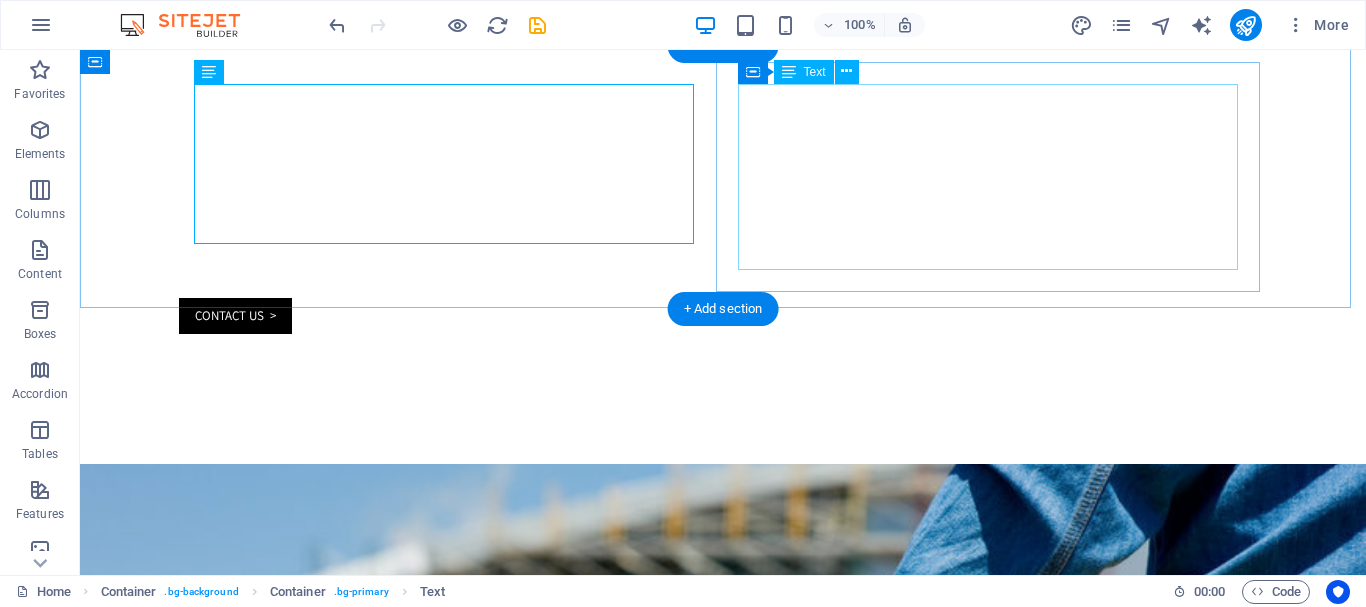 click on "MISSION To deliver high-quality, reliable, and cost-effective construction solutions that exceed client expectations. We are committed to safety, and excellence in every project by leveraging our skilled workforce and strong work ethics." at bounding box center [499, 2087] 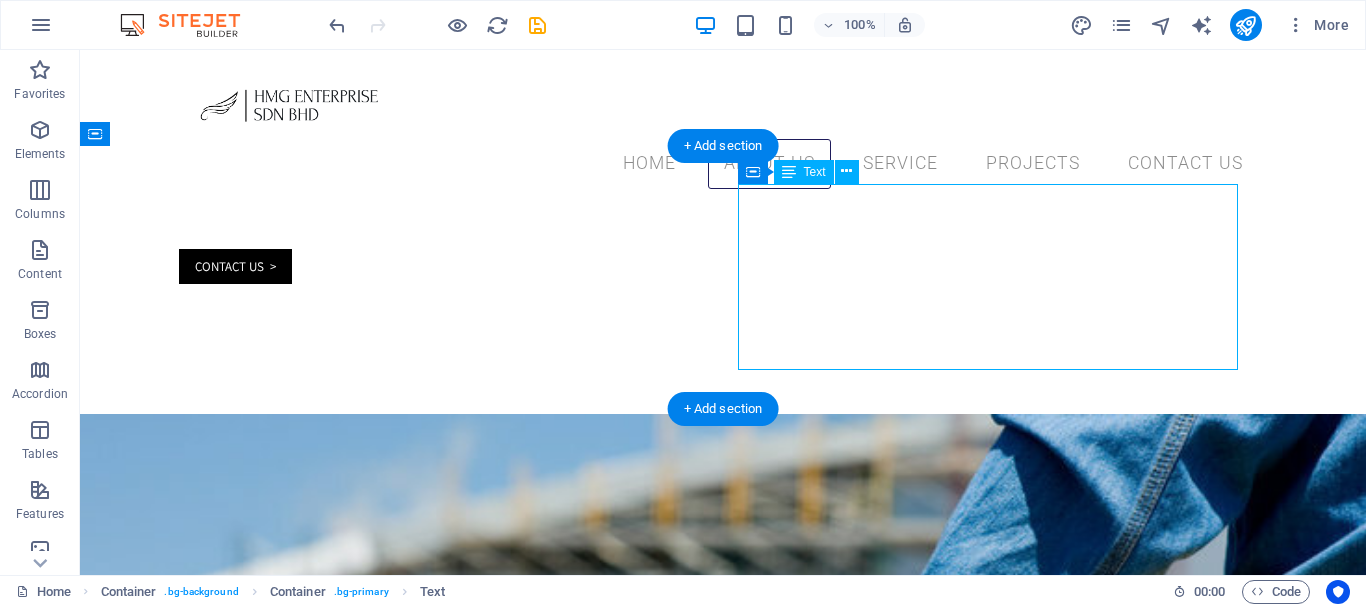scroll, scrollTop: 1232, scrollLeft: 0, axis: vertical 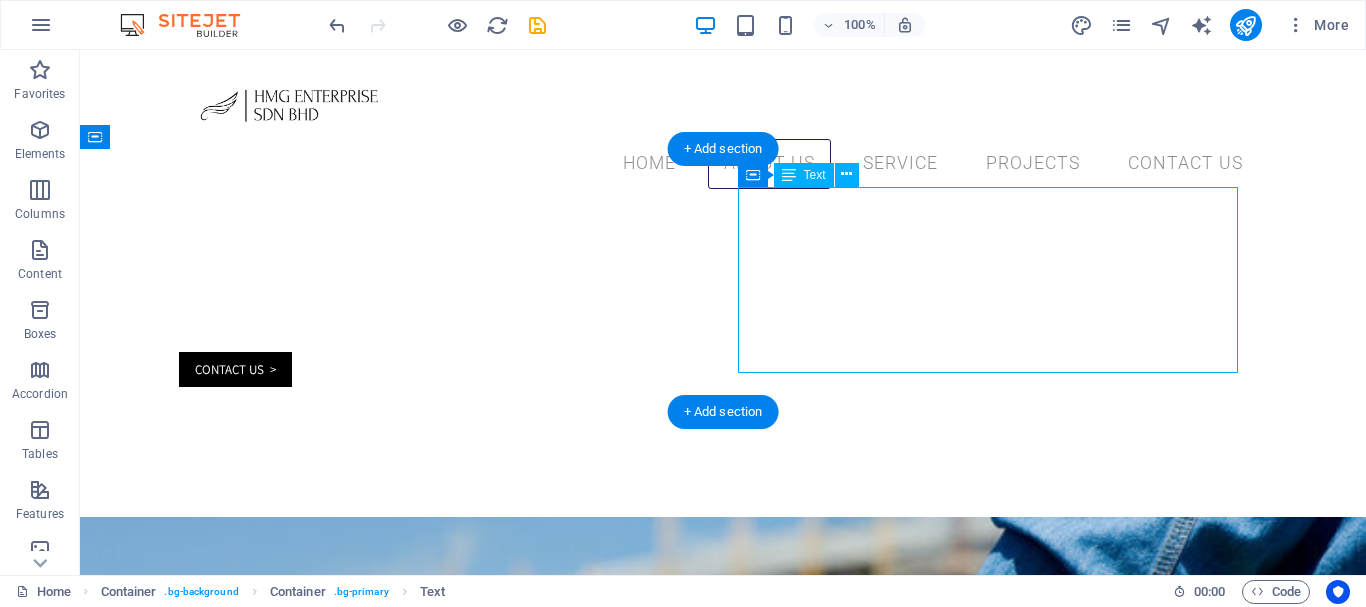 click on "MISSION To deliver high-quality, reliable, and cost-effective construction solutions that exceed client expectations. We are committed to safety, and excellence in every project by leveraging our skilled workforce and strong work ethics." at bounding box center [499, 2140] 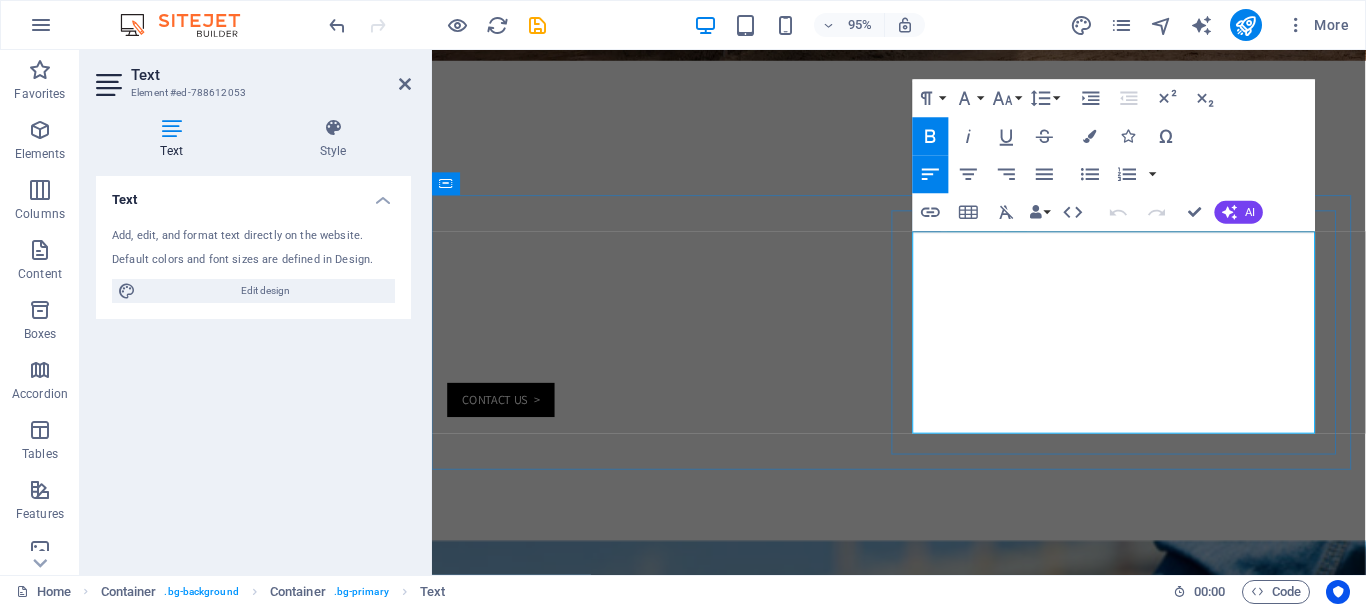 drag, startPoint x: 1317, startPoint y: 315, endPoint x: 1180, endPoint y: 309, distance: 137.13132 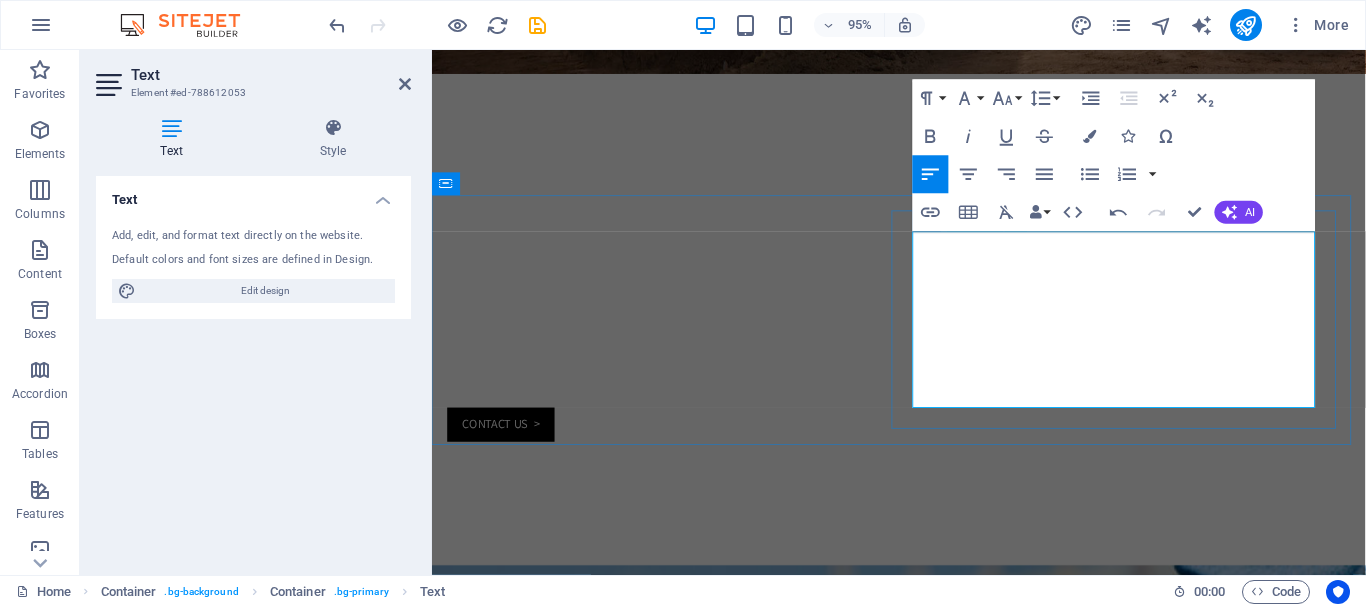 click on "To deliver high-quality, reliable construction solutions that exceed client expectations. We are committed to safety, and excellence in every project by leveraging our skilled workforce and strong work ethics." at bounding box center [759, 2319] 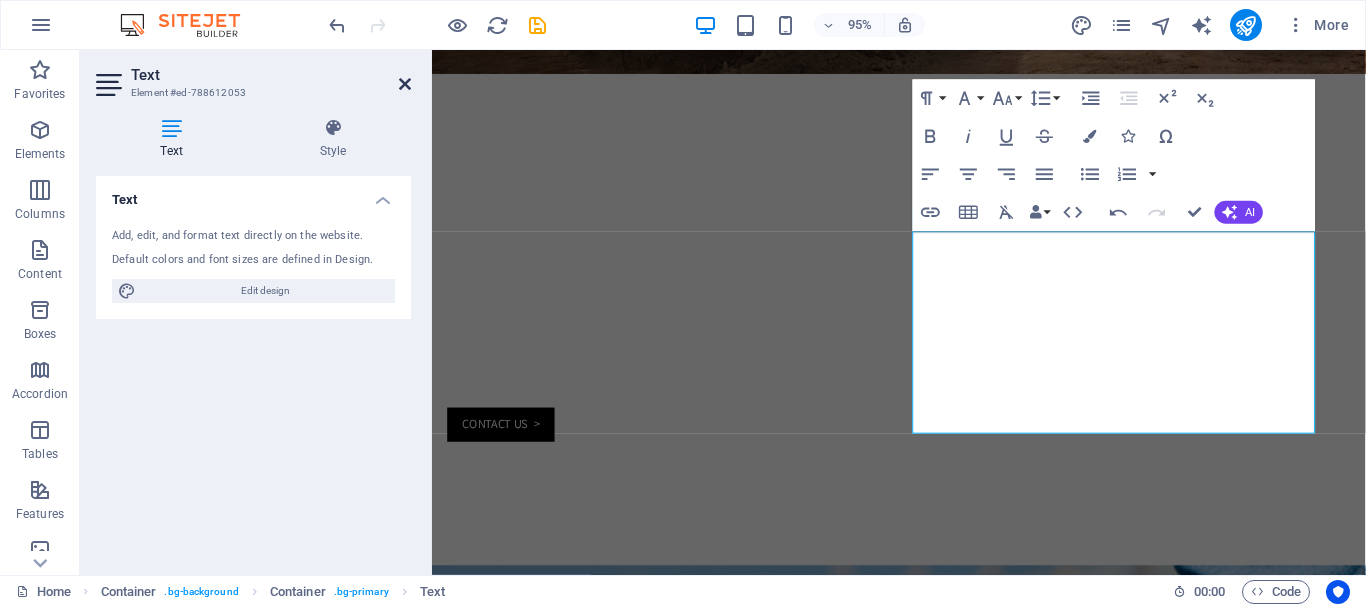 click at bounding box center (405, 84) 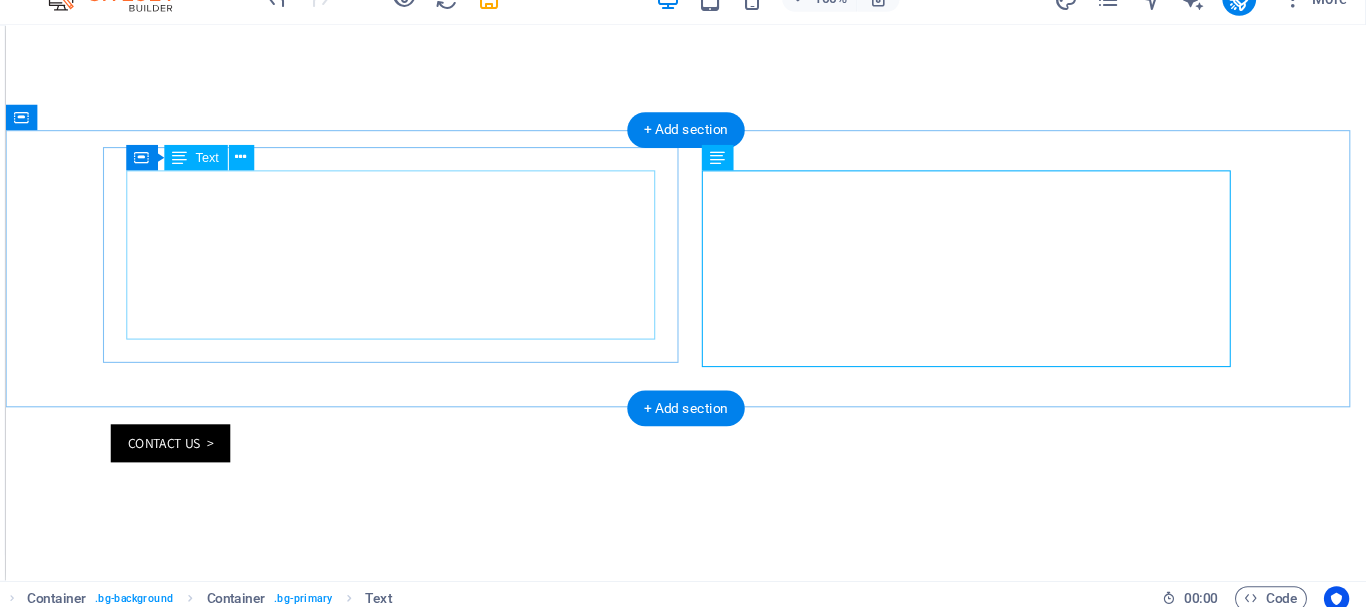 click on "VISION To be a trusted leading construction company by delivering high-quality, sustainable and innovative solutions that exceed client expectations and contribute to community development" at bounding box center (424, 1987) 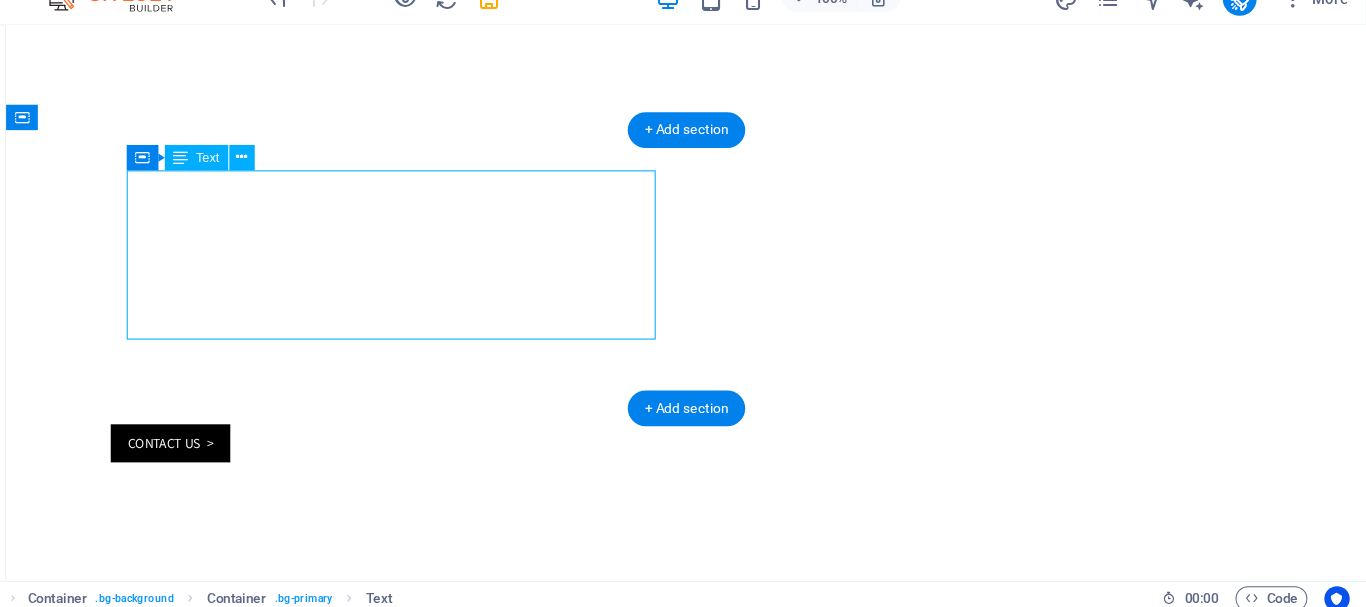 click on "VISION To be a trusted leading construction company by delivering high-quality, sustainable and innovative solutions that exceed client expectations and contribute to community development" at bounding box center [425, 1987] 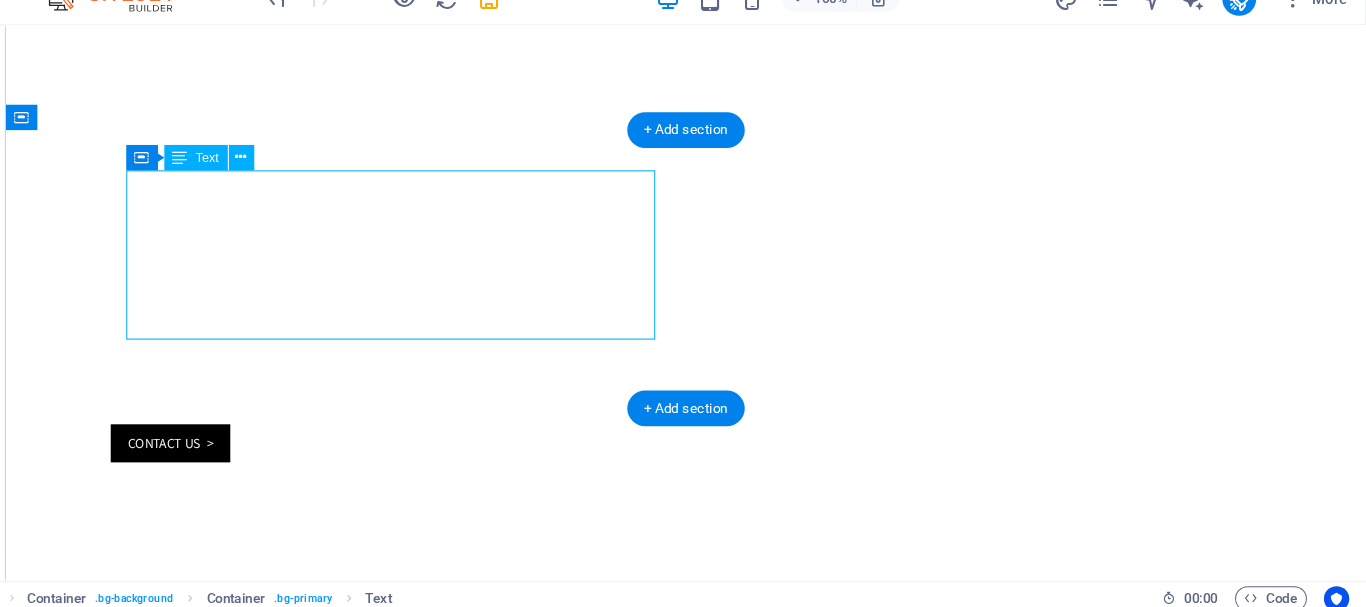 click on "VISION To be a trusted leading construction company by delivering high-quality, sustainable and innovative solutions that exceed client expectations and contribute to community development" at bounding box center [424, 1987] 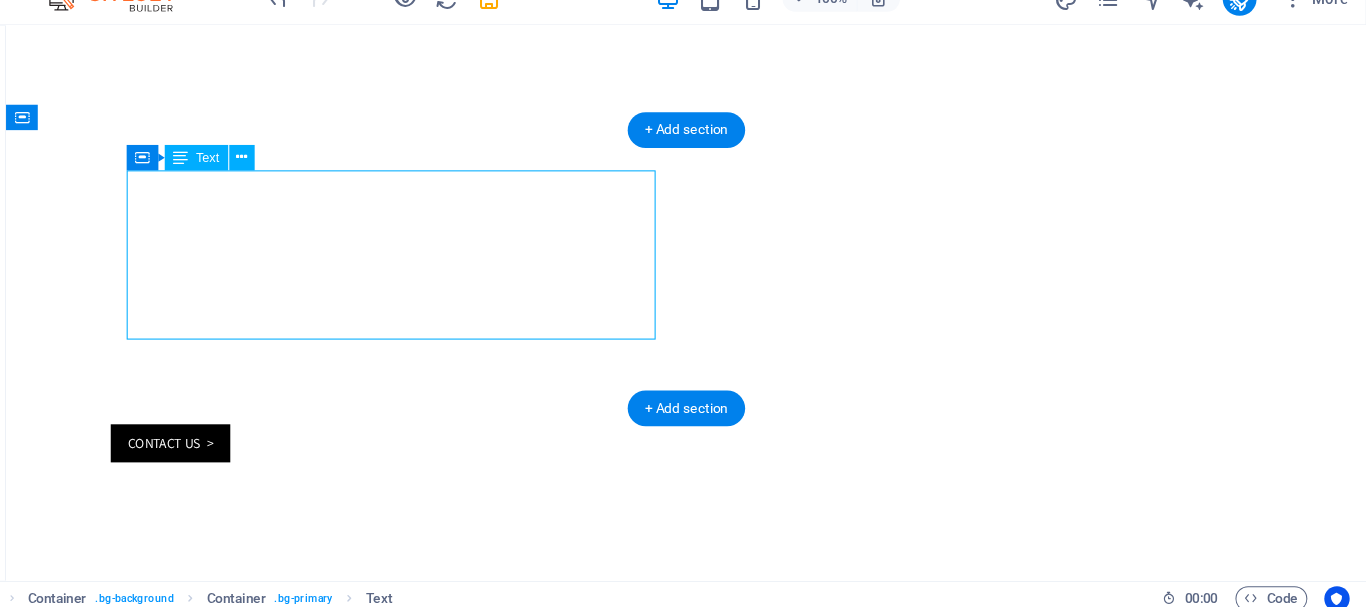 click on "VISION To be a trusted leading construction company by delivering high-quality, sustainable and innovative solutions that exceed client expectations and contribute to community development" at bounding box center [425, 1987] 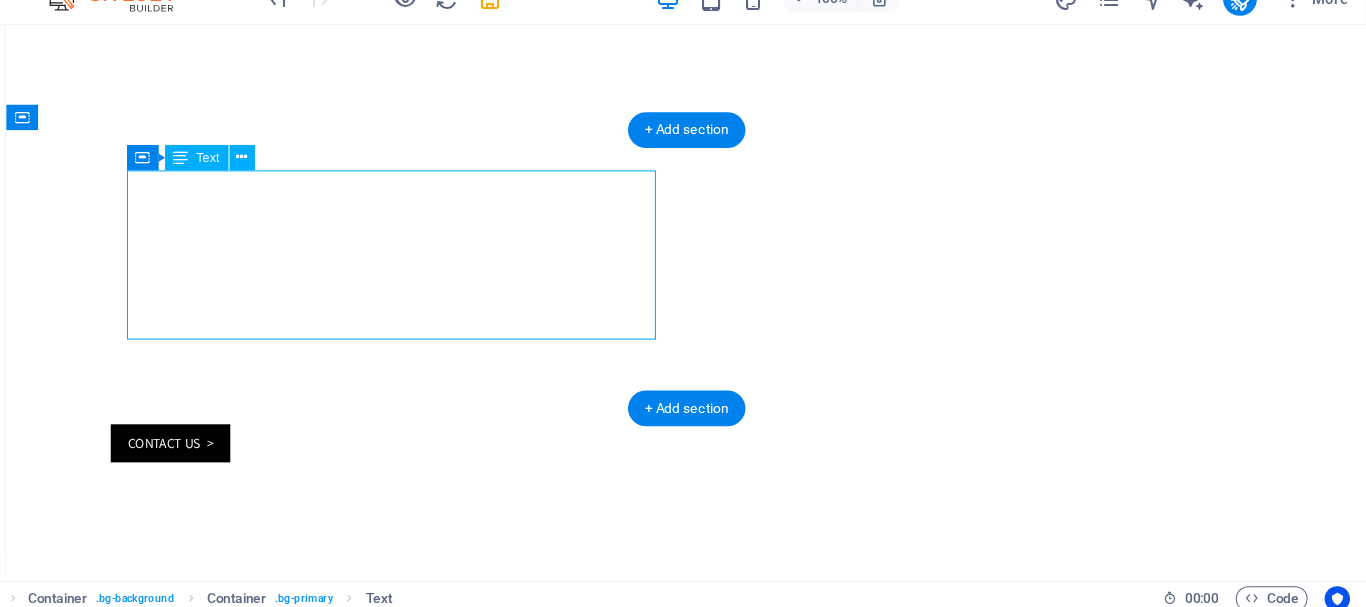 click on "VISION To be a trusted leading construction company by delivering high-quality, sustainable and innovative solutions that exceed client expectations and contribute to community development" at bounding box center [425, 1987] 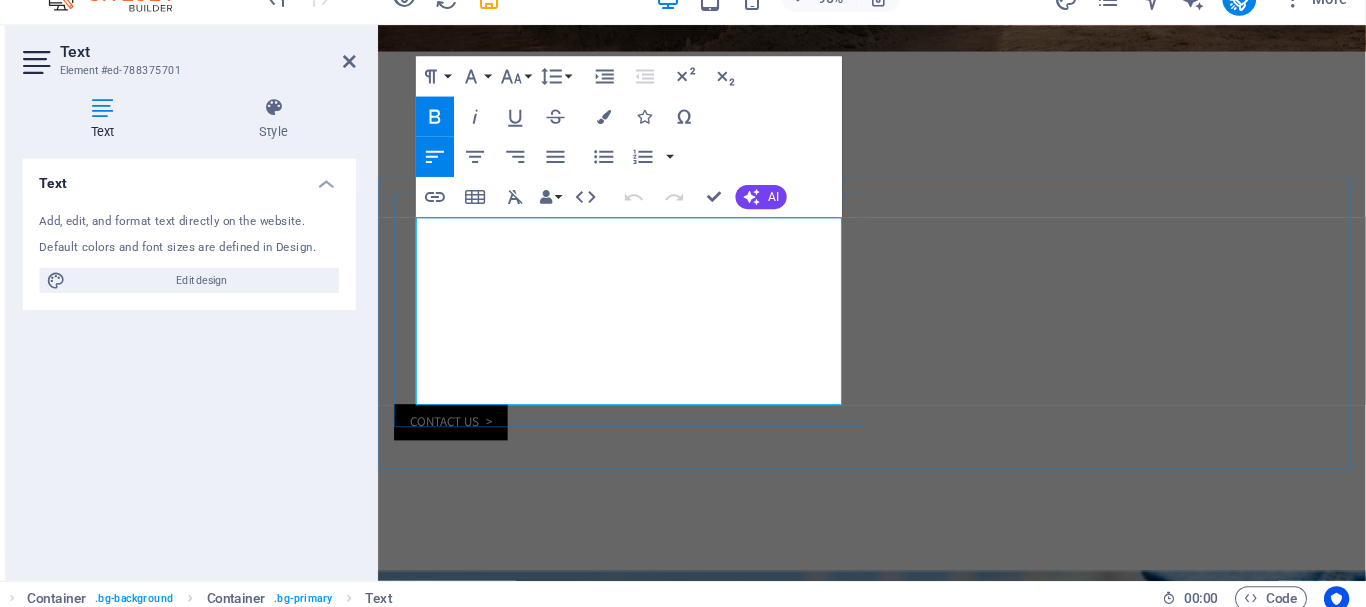 click on "To be a trusted leading construction company by delivering high-quality, sustainable and innovative solutions that exceed client expectations and contribute to community development" at bounding box center [714, 2037] 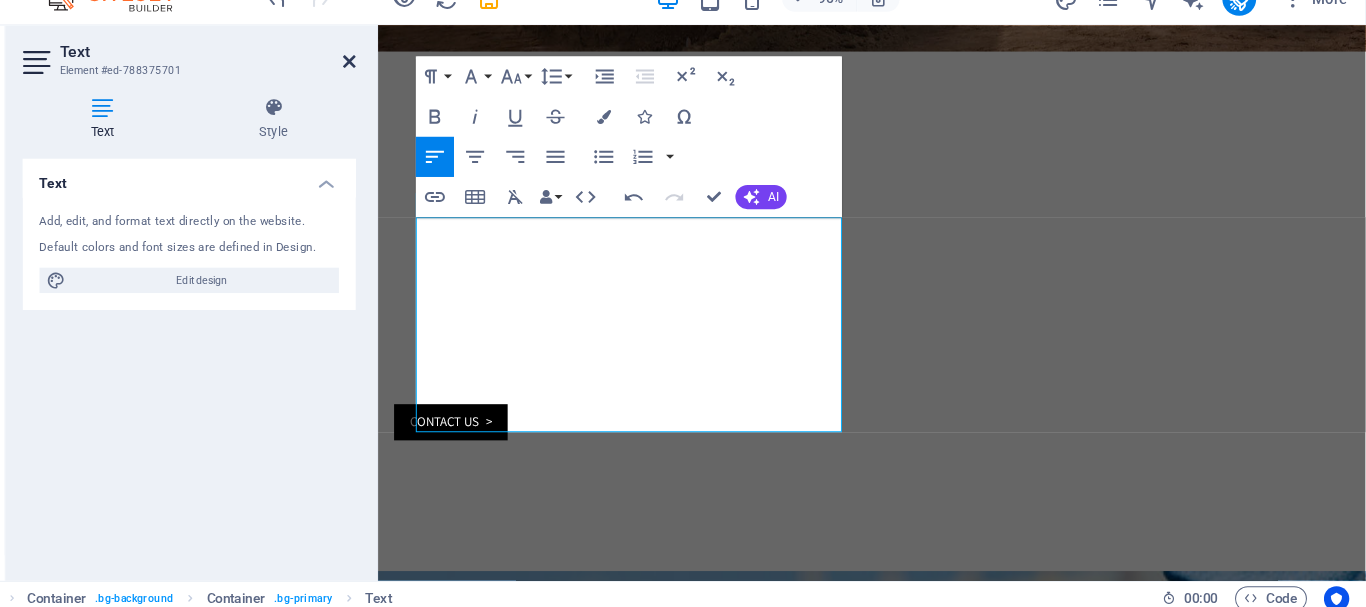 click at bounding box center [405, 84] 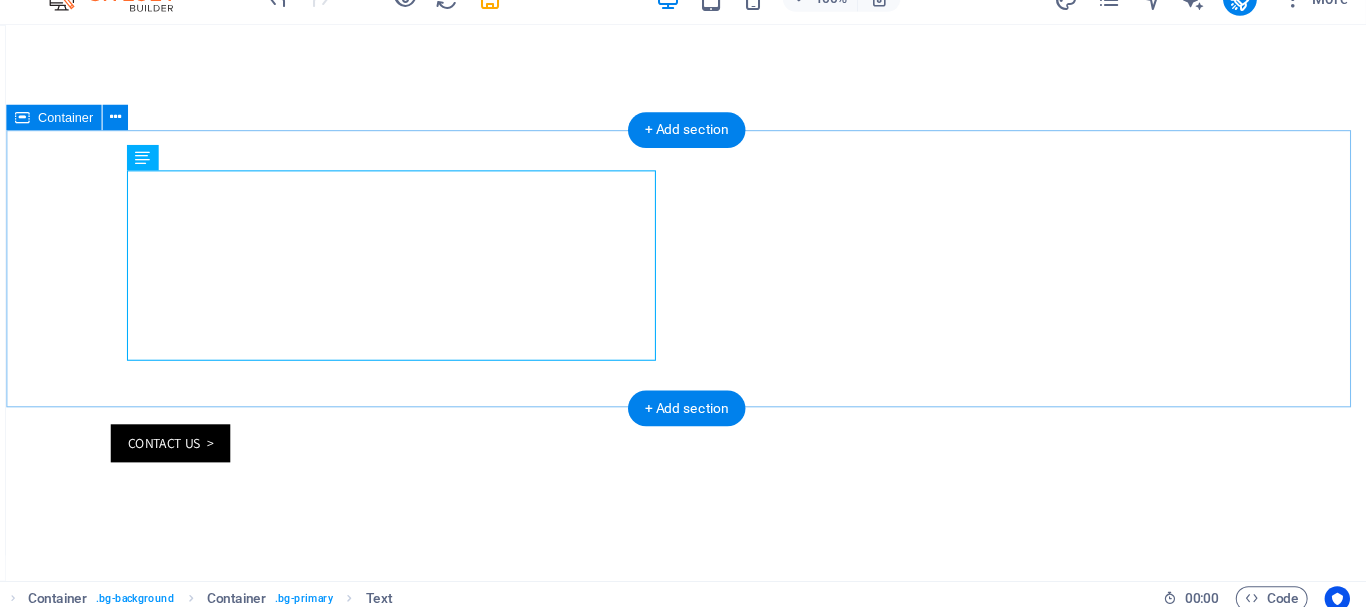 click on "VISION To be a trusted leading construction company by delivering high-quality, sustainable and innovative solutions that exceed client expectations and contribute to community development  MISSION To deliver high-quality and reliable construction solutions that exceed client expectations. We are committed to safety, and excellence in every project by leveraging our skilled workforce and strong work ethics." at bounding box center (649, 2098) 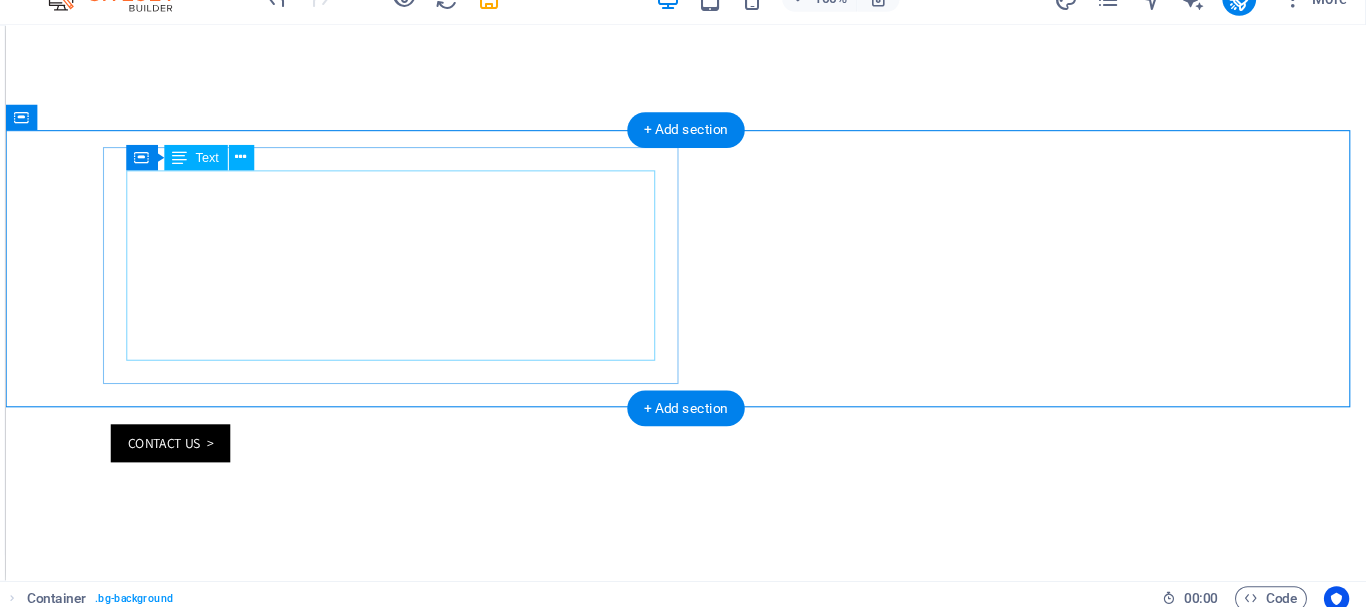 click on "VISION To be a trusted leading construction company by delivering high-quality, sustainable and innovative solutions that exceed client expectations and contribute to community development" at bounding box center [424, 1996] 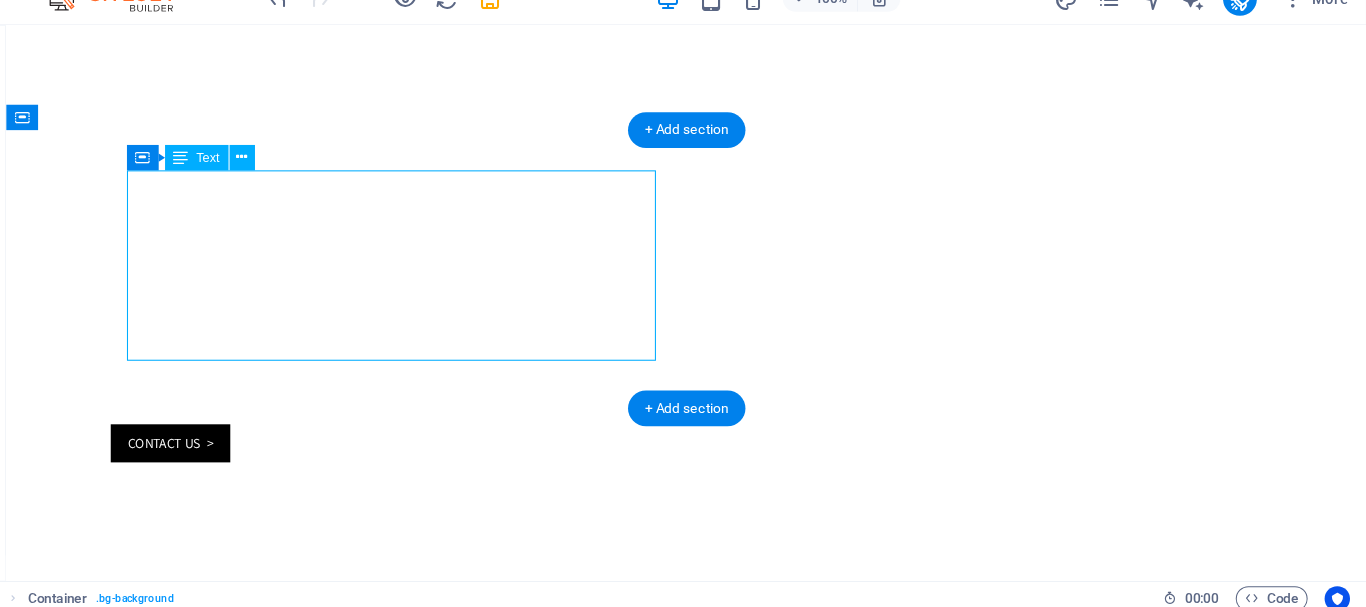 click on "VISION To be a trusted leading construction company by delivering high-quality, sustainable and innovative solutions that exceed client expectations and contribute to community development" at bounding box center [425, 1996] 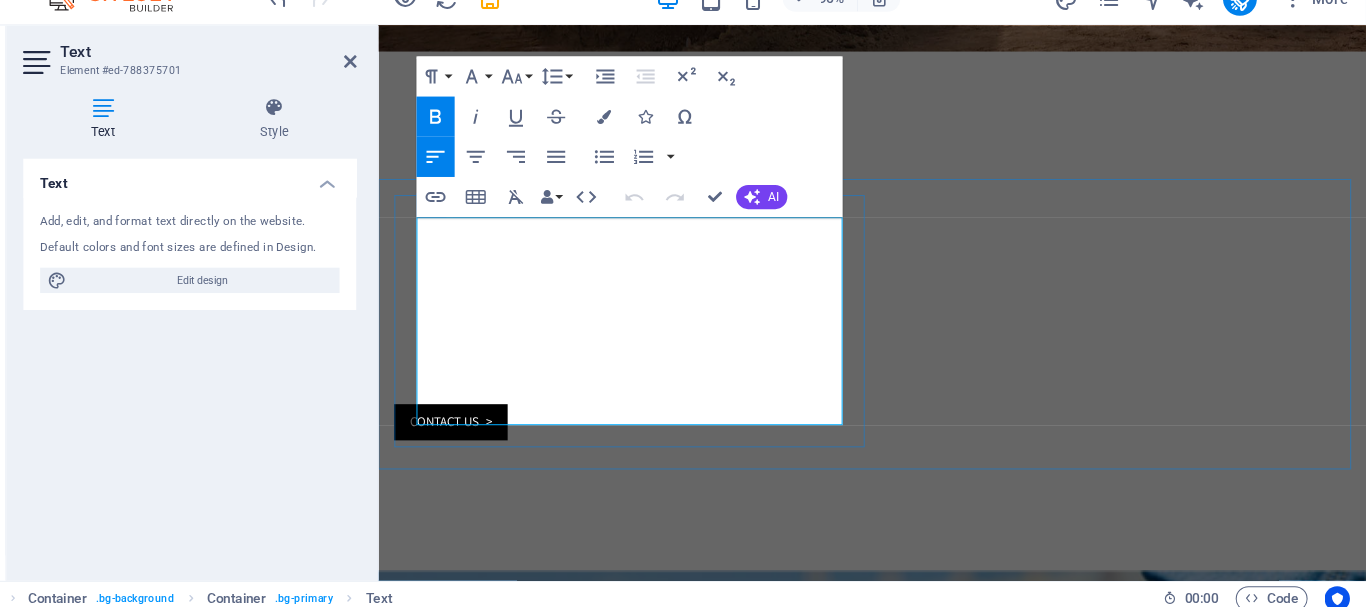 click at bounding box center (714, 2088) 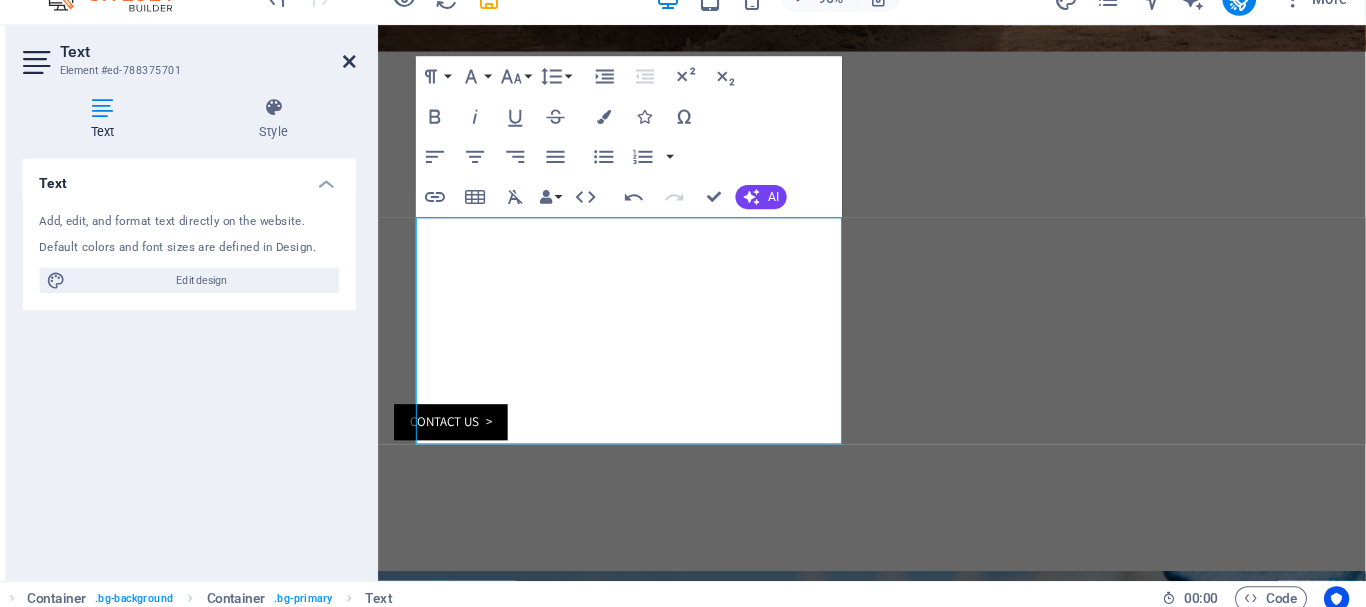 click at bounding box center [405, 84] 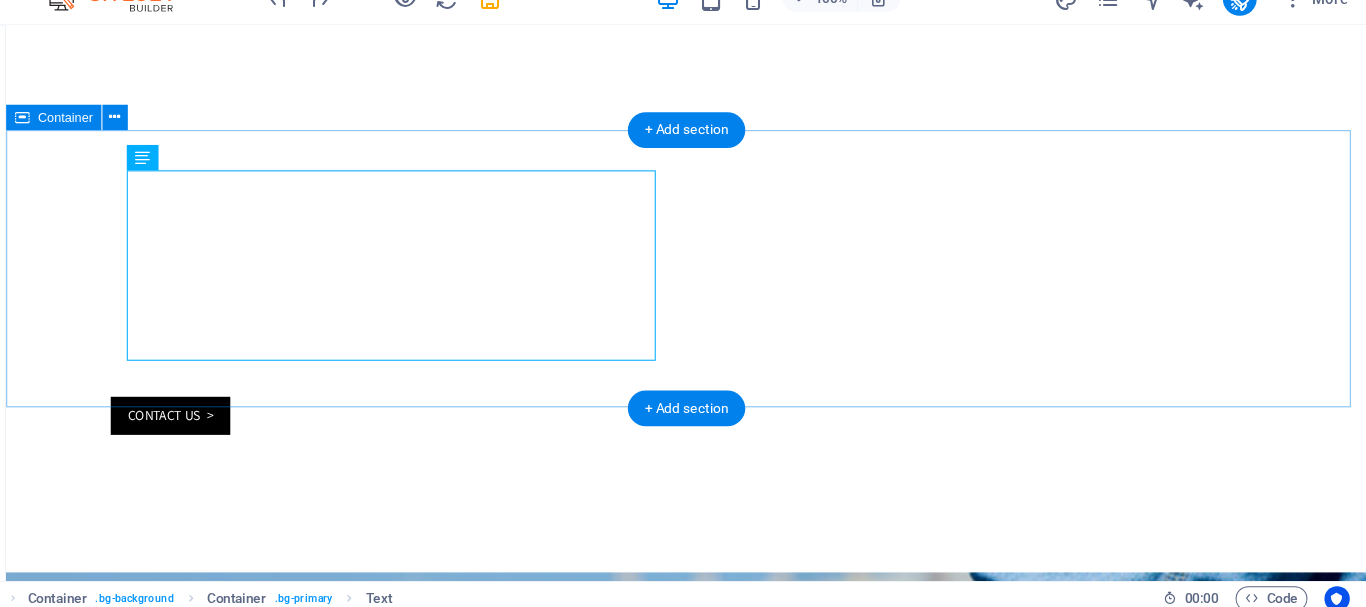 click on "VISION To be a trusted leading construction company by delivering high-quality, sustainable and innovative solutions that exceed client expectations and contribute to community development  MISSION To deliver high-quality and reliable construction solutions that exceed client expectations. We are committed to safety, and excellence in every project by leveraging our skilled workforce and strong work ethics." at bounding box center (649, 2072) 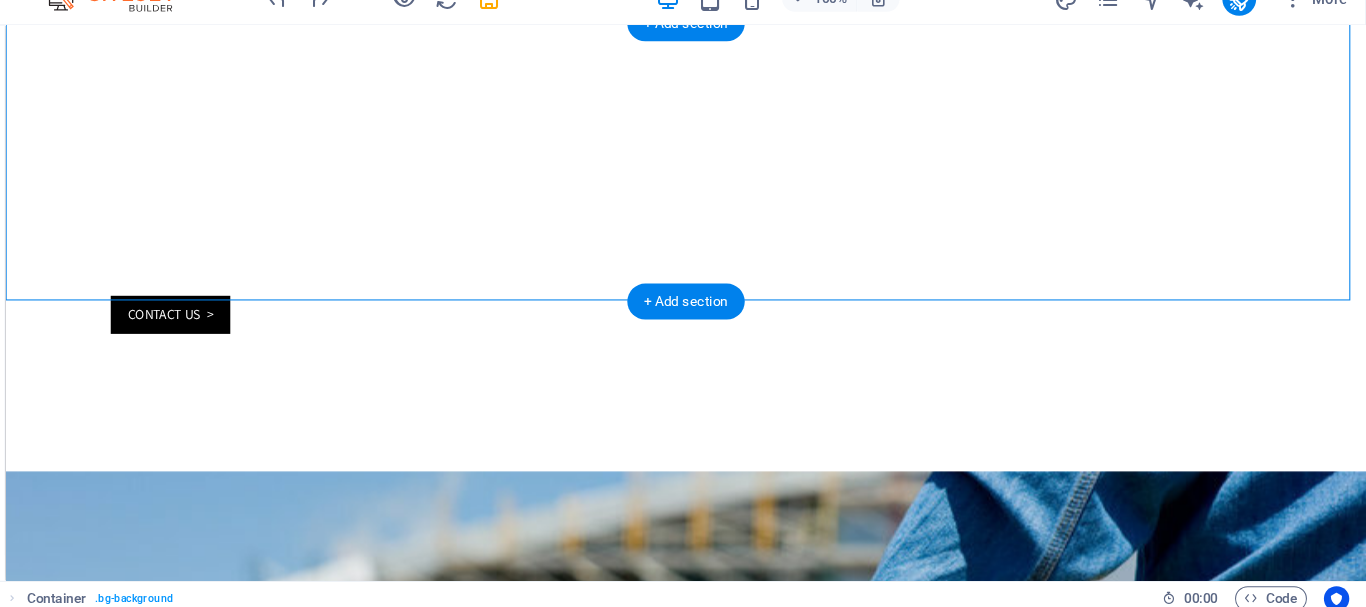 scroll, scrollTop: 1333, scrollLeft: 0, axis: vertical 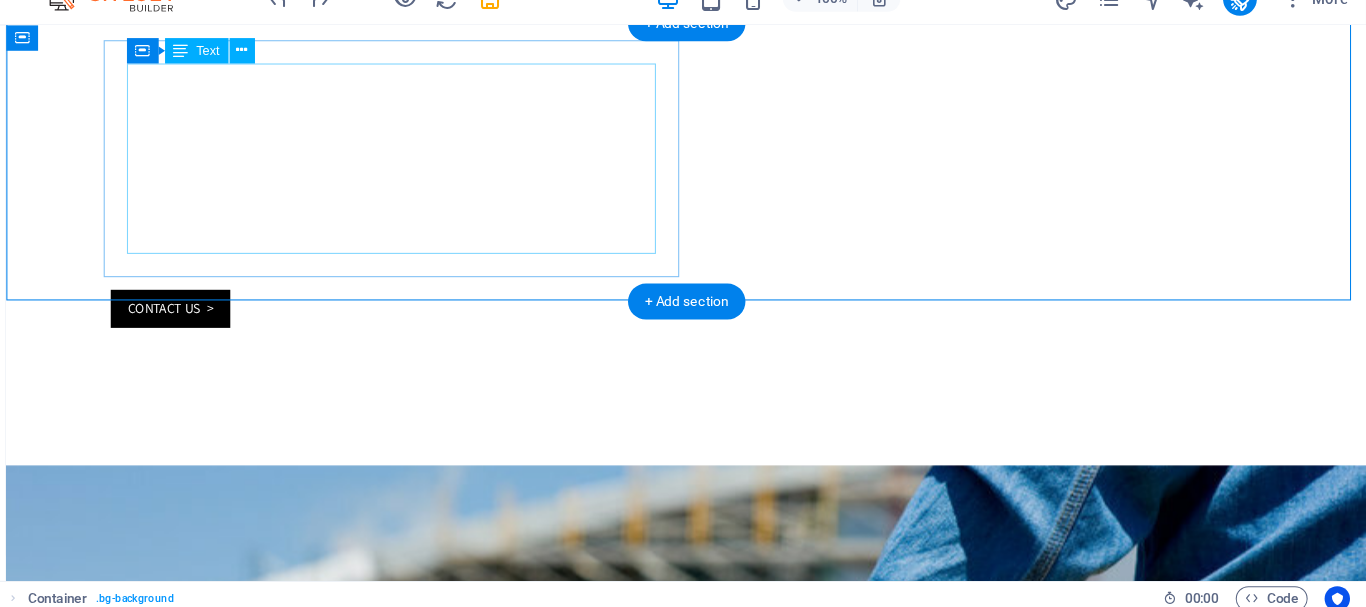 click on "VISION To be a trusted leading construction company by delivering high-quality, sustainable and innovative solutions that exceed client expectations and contribute to community development" at bounding box center [425, 1869] 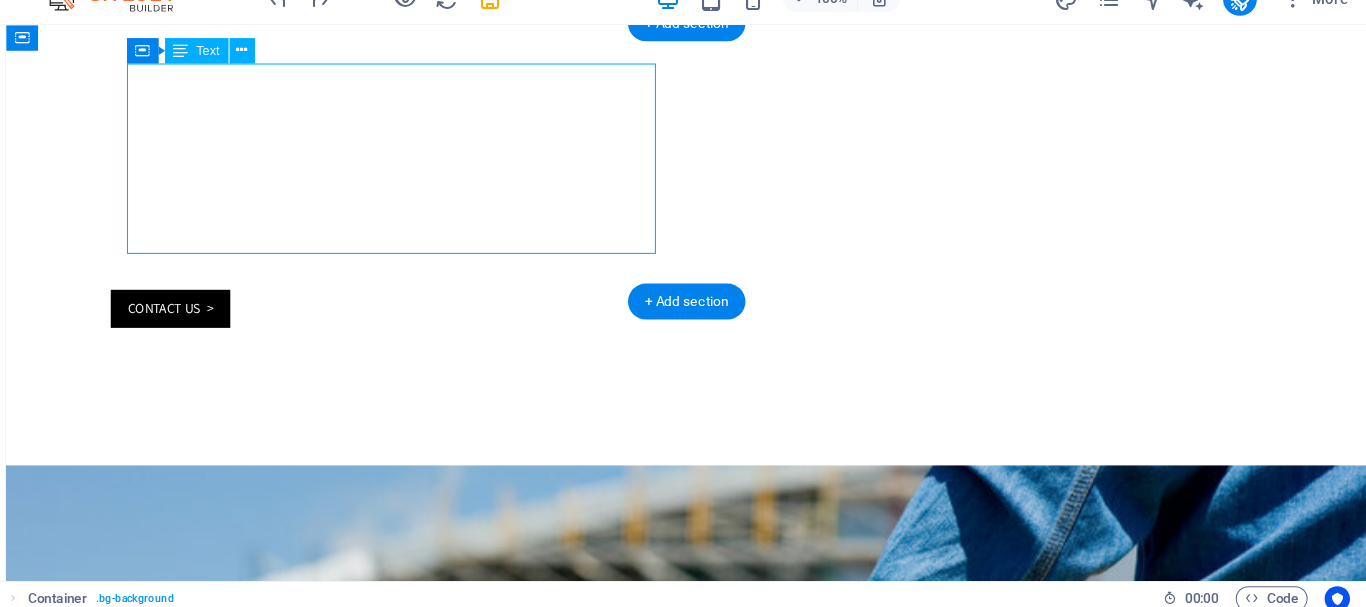 scroll, scrollTop: 0, scrollLeft: 0, axis: both 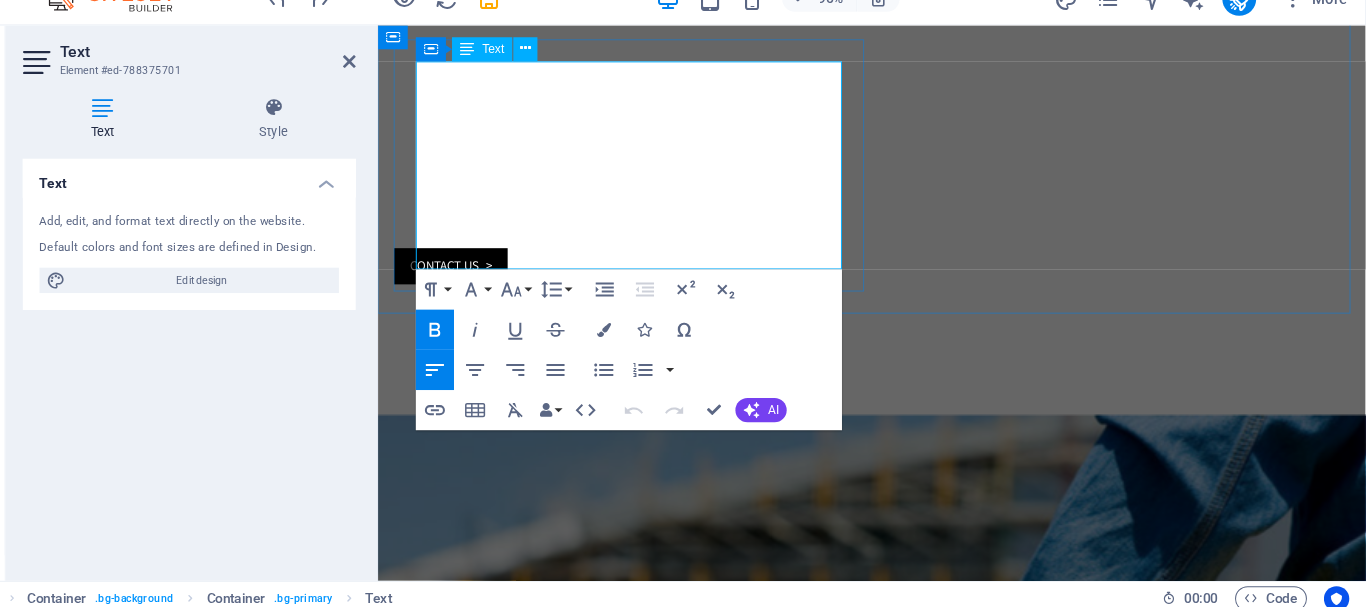 click on "To be a trusted leading construction company by delivering high-quality, sustainable and innovative solutions that exceed client expectations and contribute to community development" at bounding box center [702, 1936] 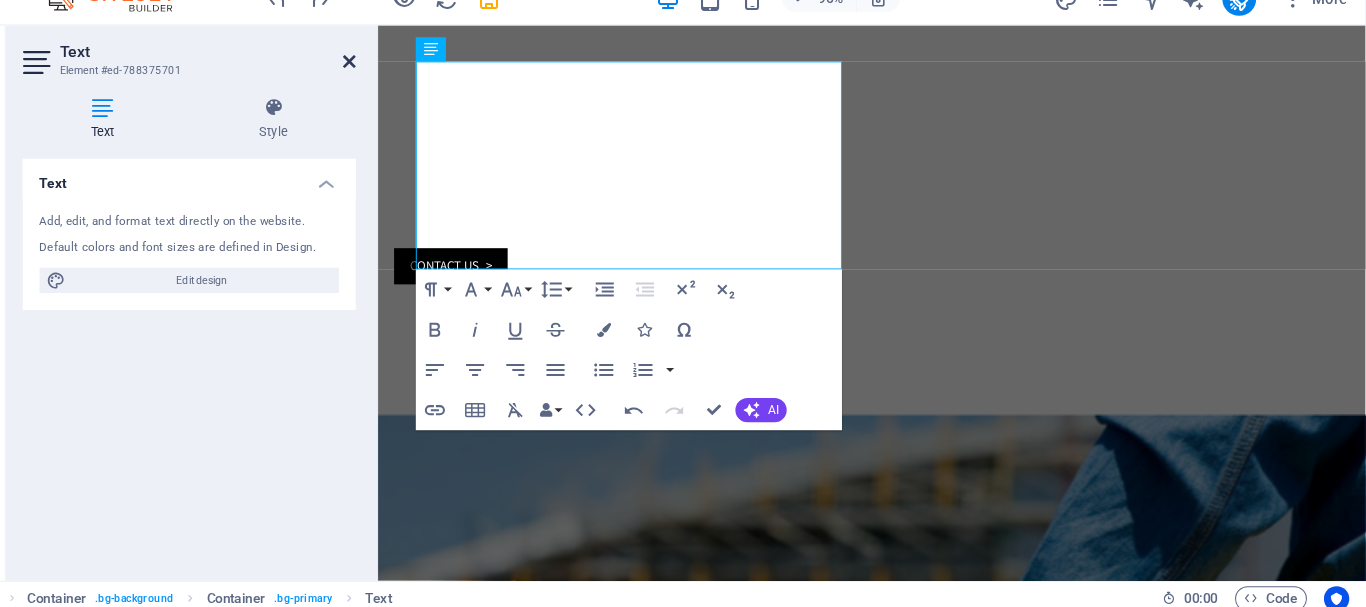 click at bounding box center (405, 84) 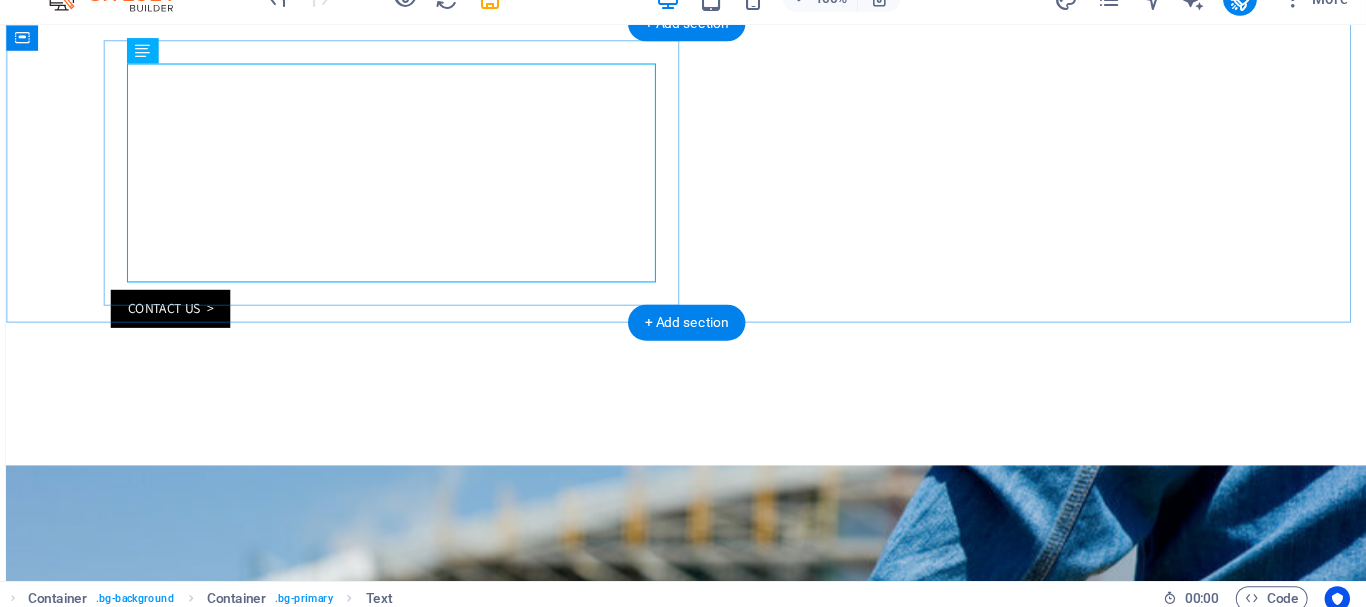 scroll, scrollTop: 0, scrollLeft: 0, axis: both 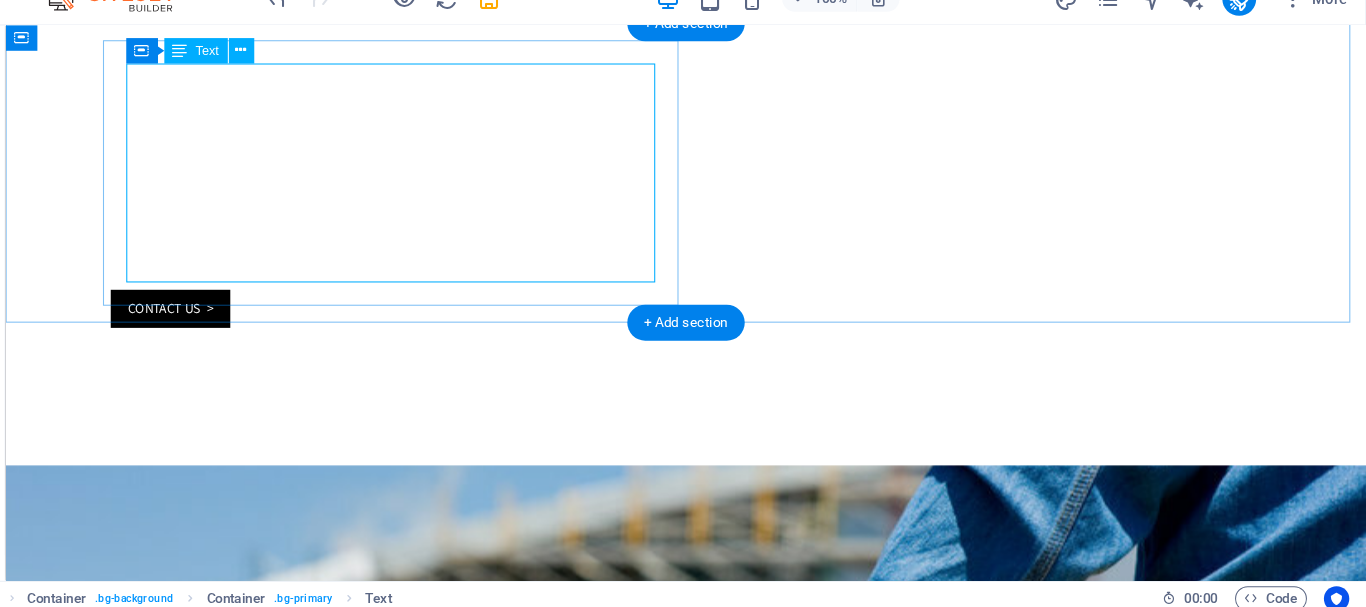 click on "VISION To be a trusted leading construction company by delivering high-quality, sustainable and  innovative solutions that exceed client expectations and contribute to community development" at bounding box center (424, 1883) 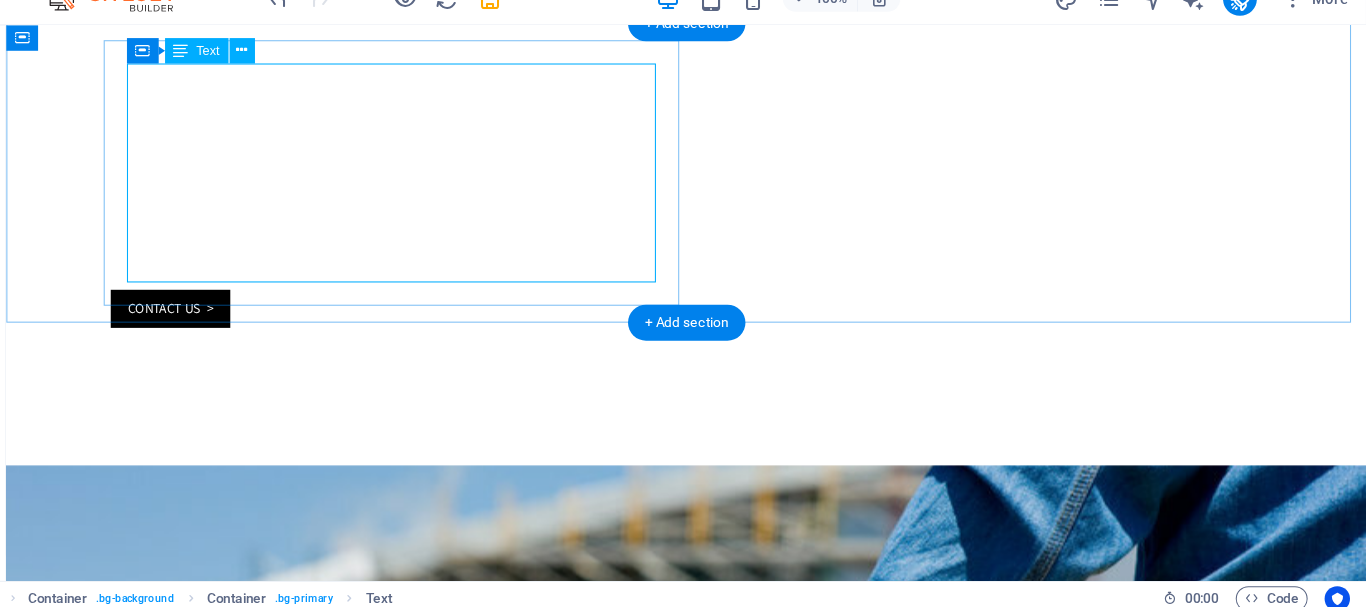 click on "VISION To be a trusted leading construction company by delivering high-quality, sustainable and  innovative solutions that exceed client expectations and contribute to community development" at bounding box center (425, 1883) 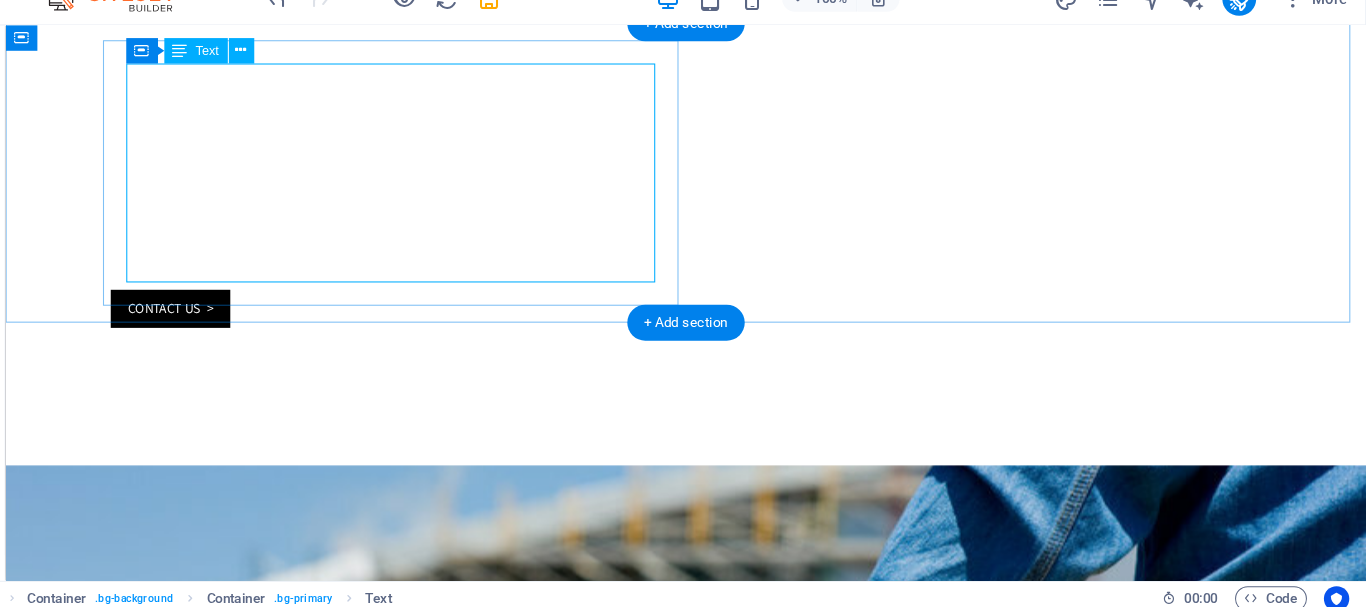 click on "VISION To be a trusted leading construction company by delivering high-quality, sustainable and  innovative solutions that exceed client expectations and contribute to community development" at bounding box center [424, 1883] 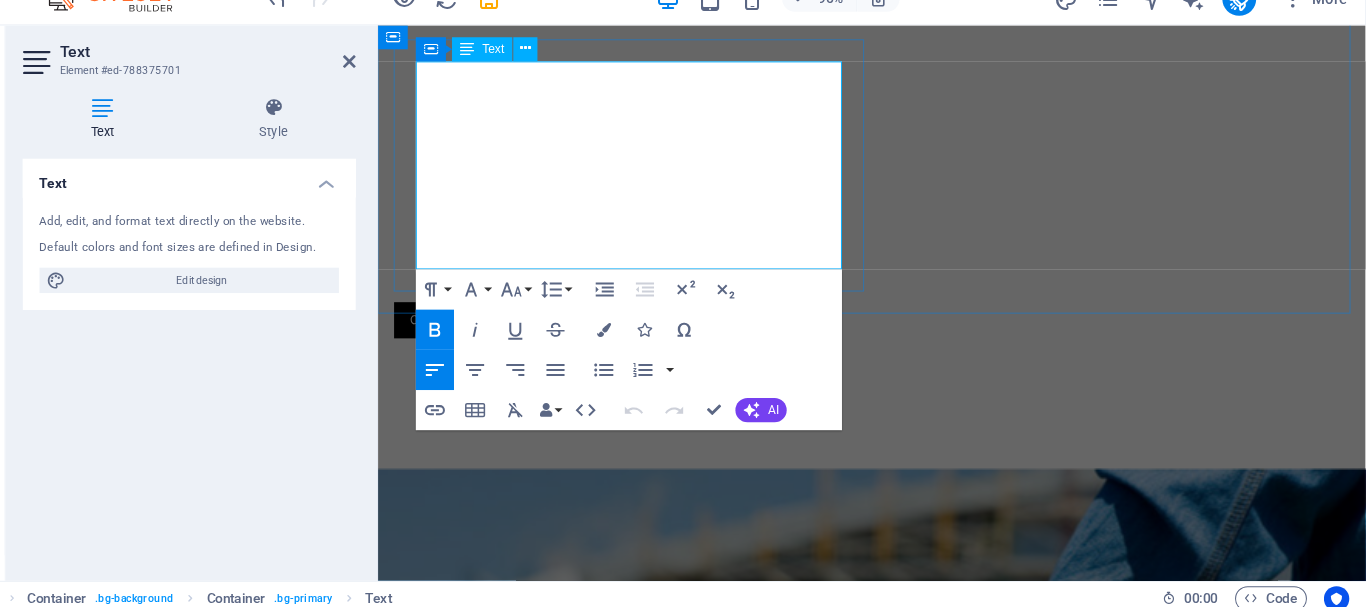 scroll, scrollTop: 1387, scrollLeft: 0, axis: vertical 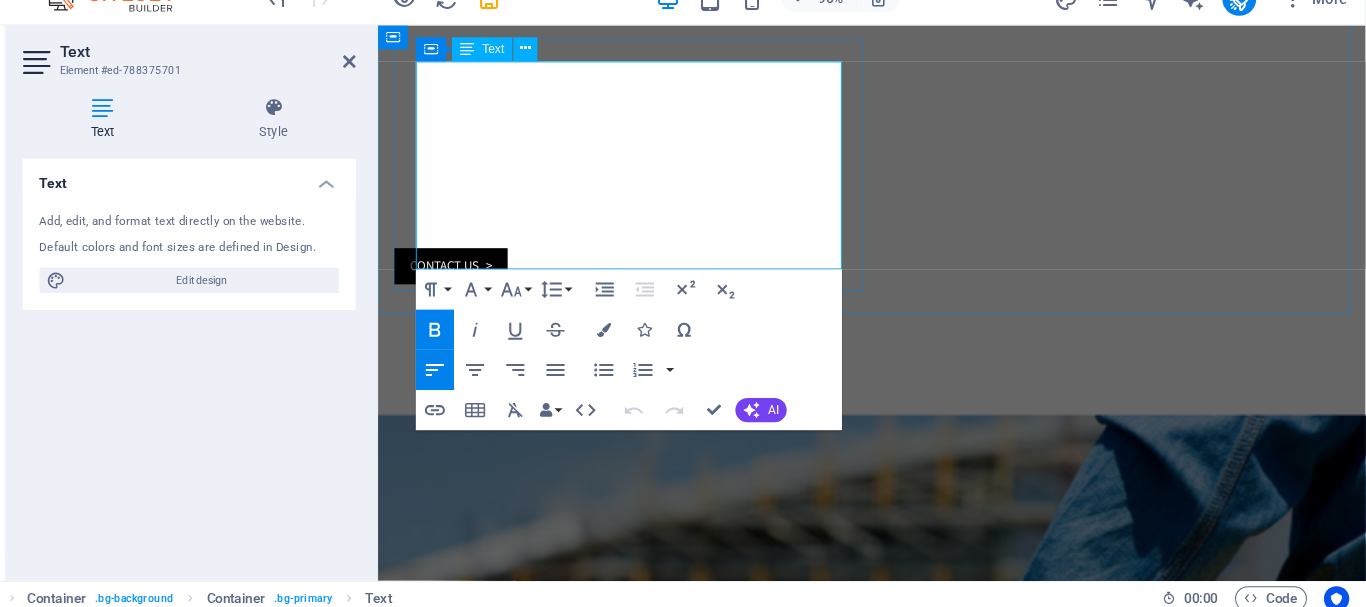 click at bounding box center [714, 2014] 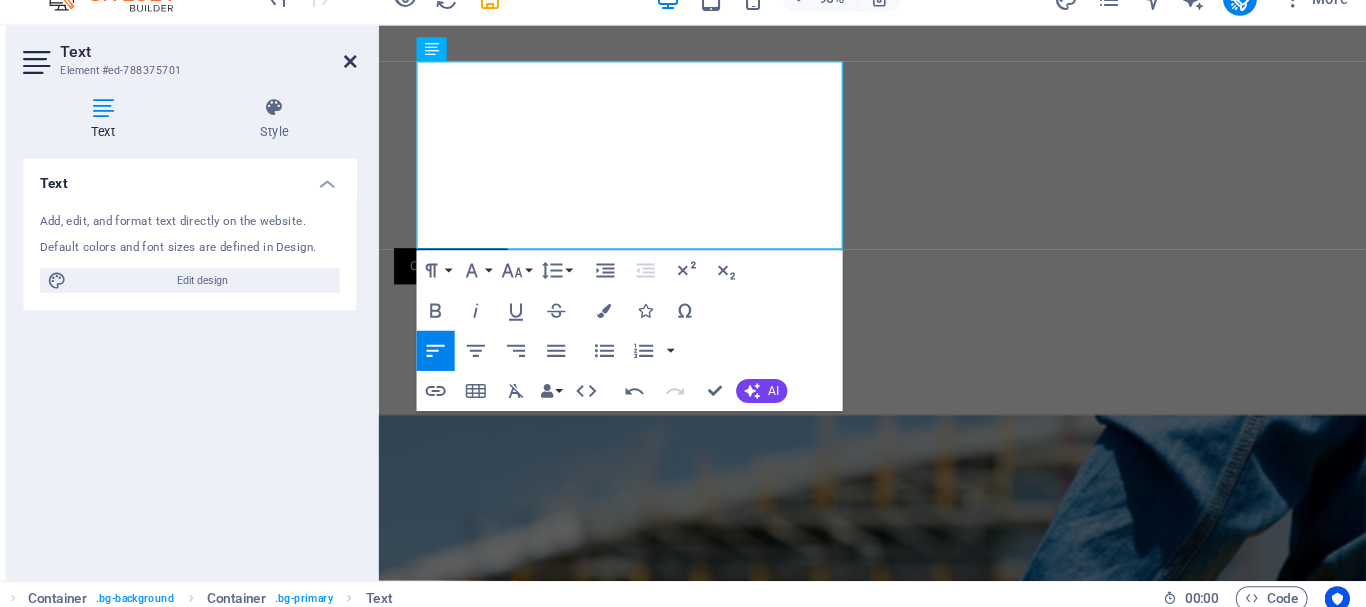 scroll, scrollTop: 0, scrollLeft: 0, axis: both 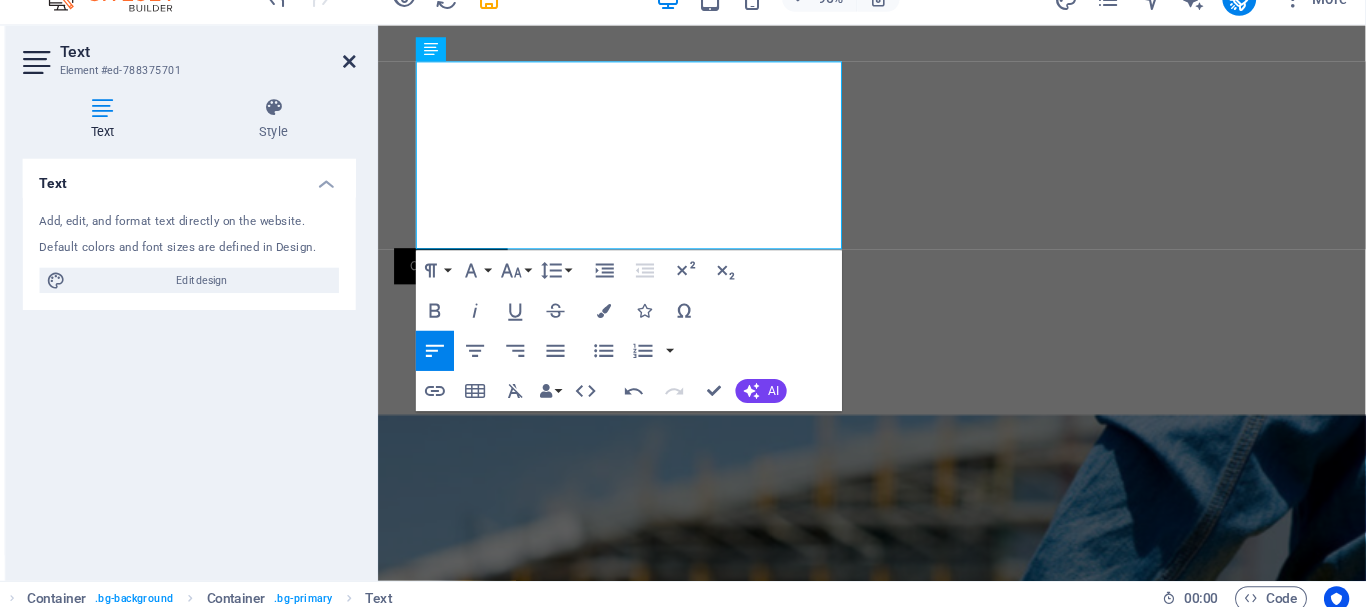 click at bounding box center (405, 84) 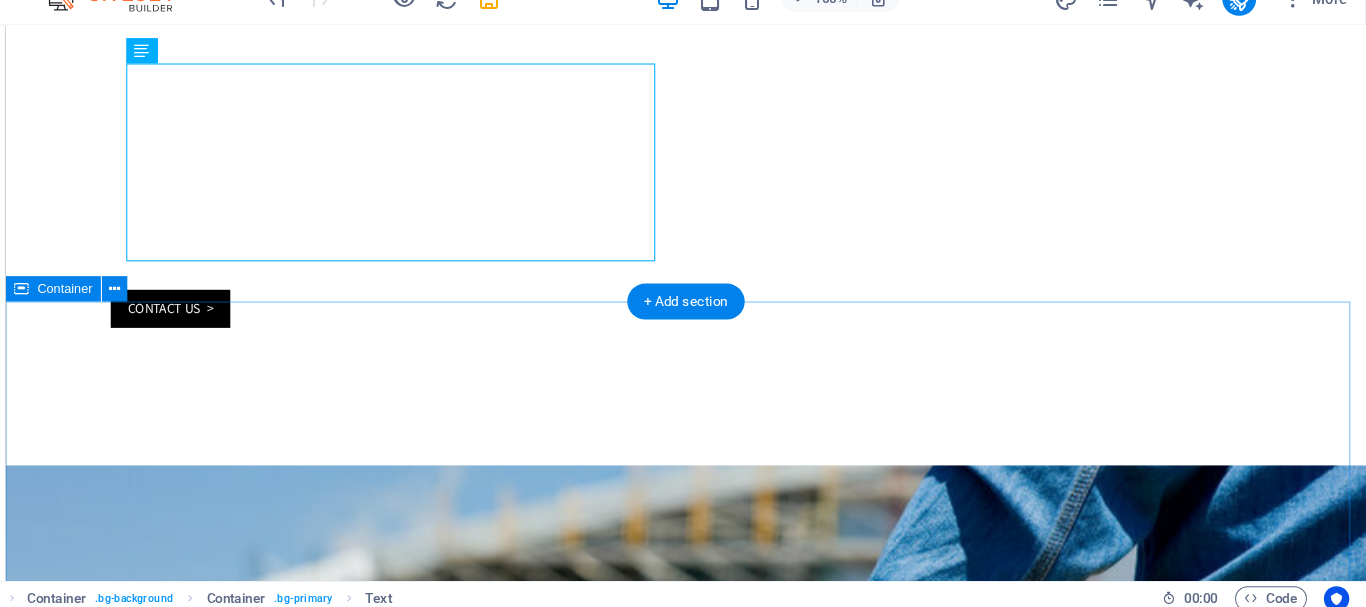 click on "— Our Services ​​​​​ SERVICES That FITs your needs CONSTRUCTION We provide reliable construction services for residential, commercial, and industrial projects. Our team ensures quality work, timely completion, and adherence to safety standards at every stage. LANDSCAPPING We deliver professional landscaping solutions  for homes, businesses, or public areas, our team maintains landscapes that are visually appealing and sustainable. GRASS CUTTING We offer routine mowing for residential, commercial, and public spaces, ensuring clean edges and consistent upkeep to boost your property's curb appeal. MAINTAINENCE We provide dependable maintenance services from routine inspections to repairs, our skilled team ensures  safety, and longevity for residential, commercial, and industrial facilities. FUNITURE  & EQUIPMENT We supply and install a wide range of furniture and equipment that covers sourcing, assembly, and upkeep for both standard and customized items to ensure quality and comfort." at bounding box center [648, 3636] 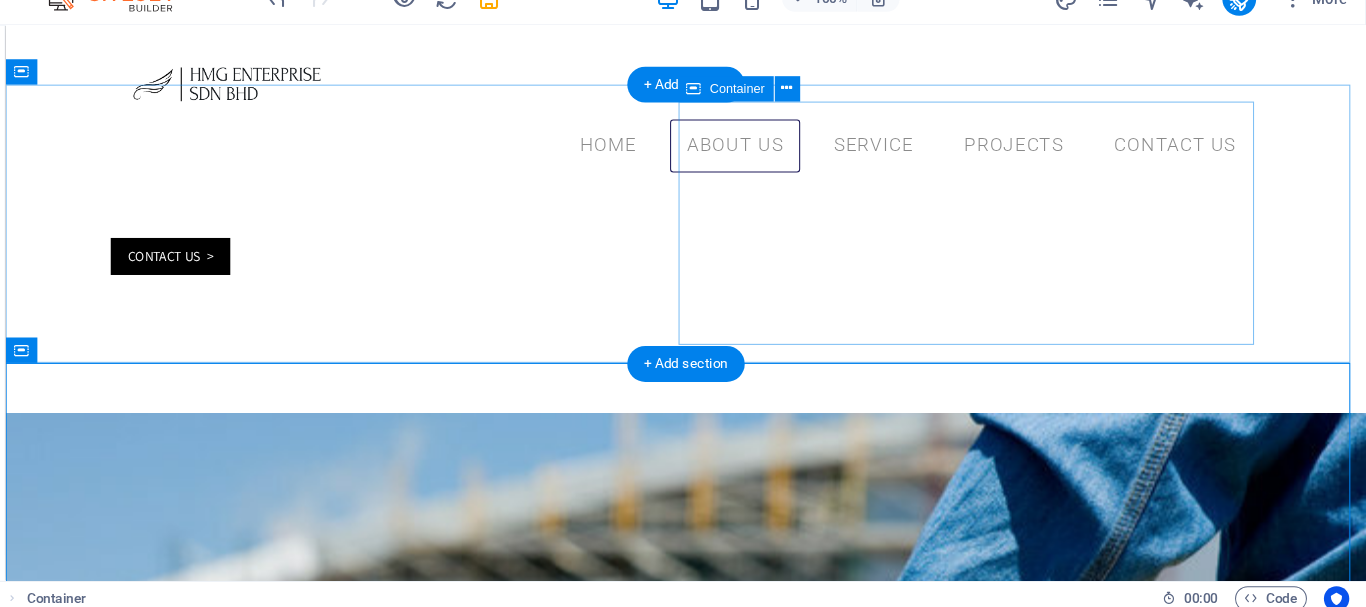 scroll, scrollTop: 1275, scrollLeft: 0, axis: vertical 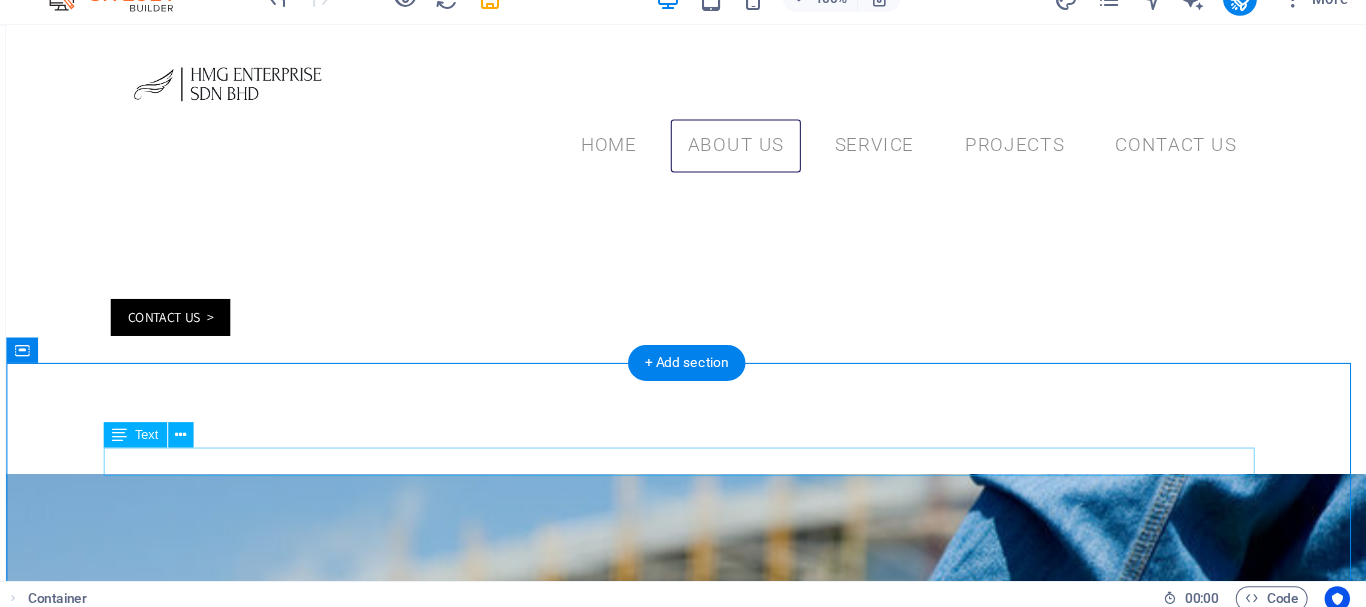 click on "— Our Services" at bounding box center [649, 2310] 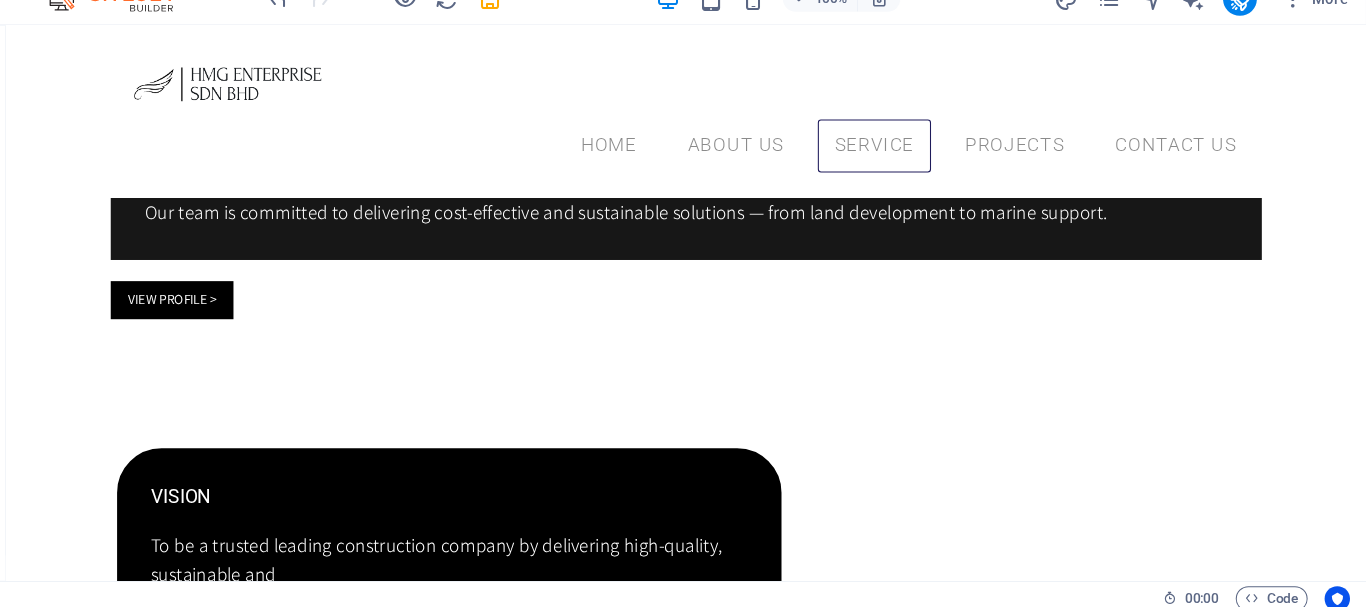 scroll, scrollTop: 0, scrollLeft: 0, axis: both 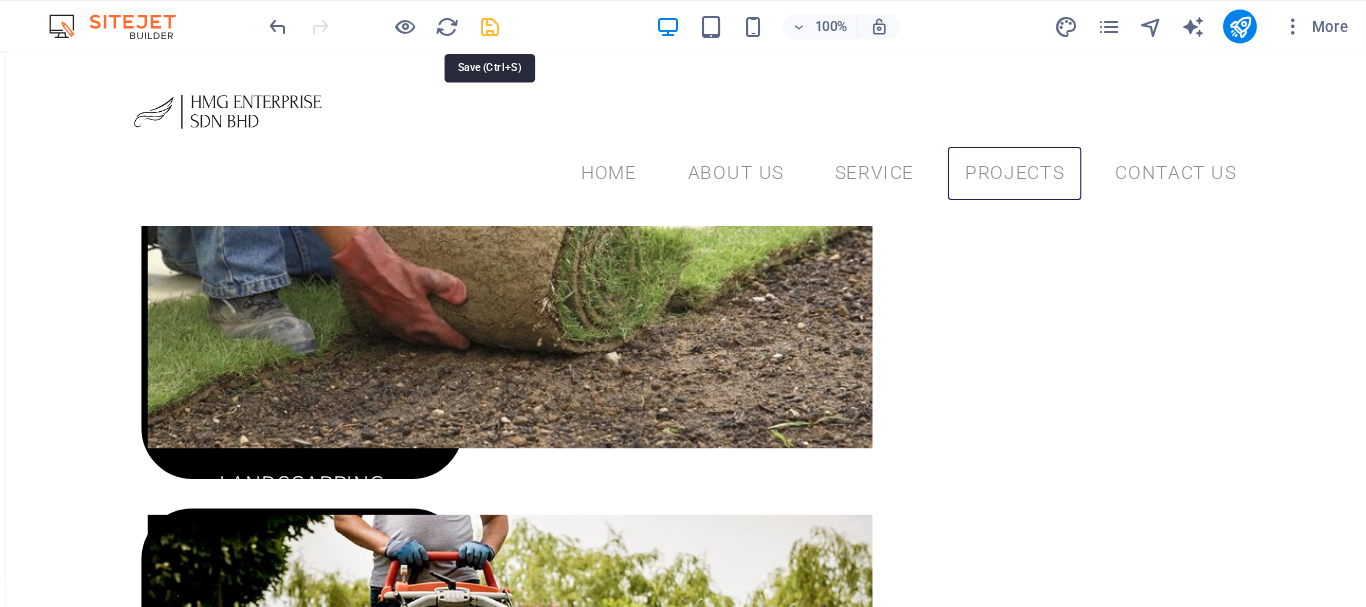 click at bounding box center [537, 25] 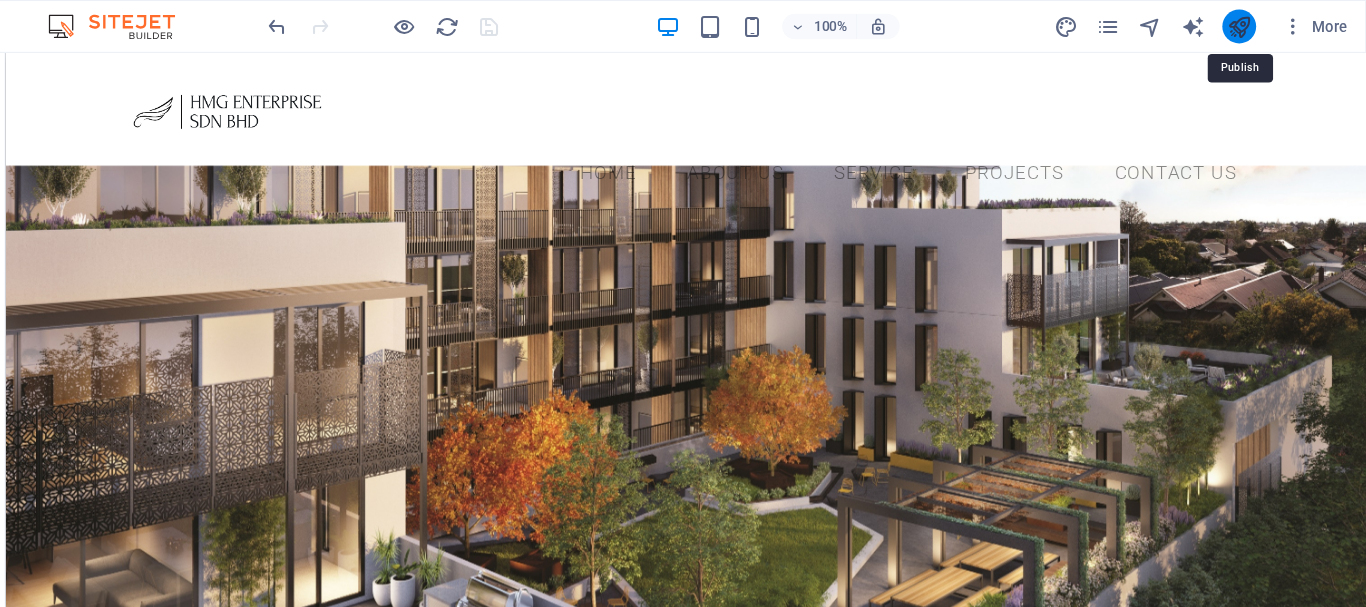 click at bounding box center (1245, 25) 